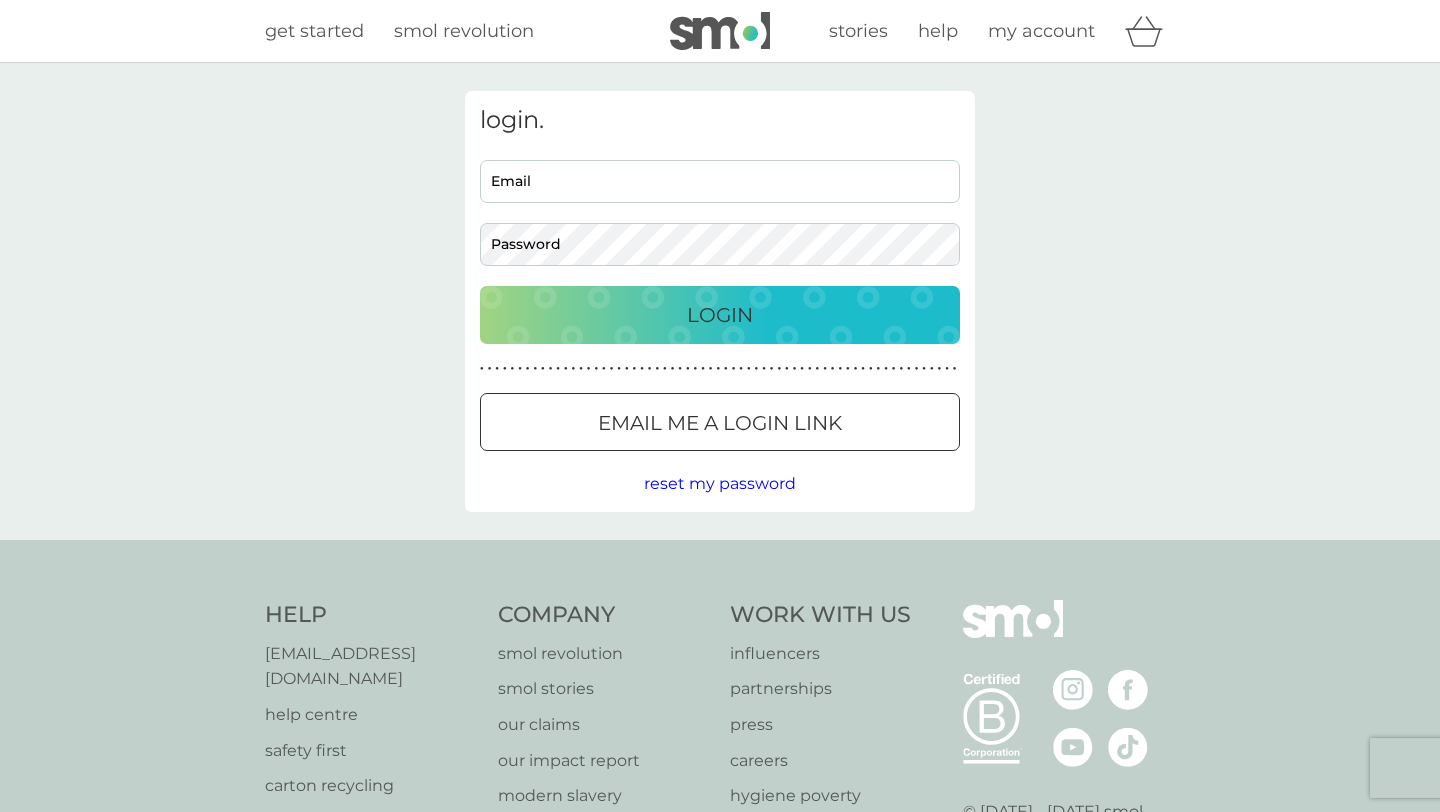scroll, scrollTop: 0, scrollLeft: 0, axis: both 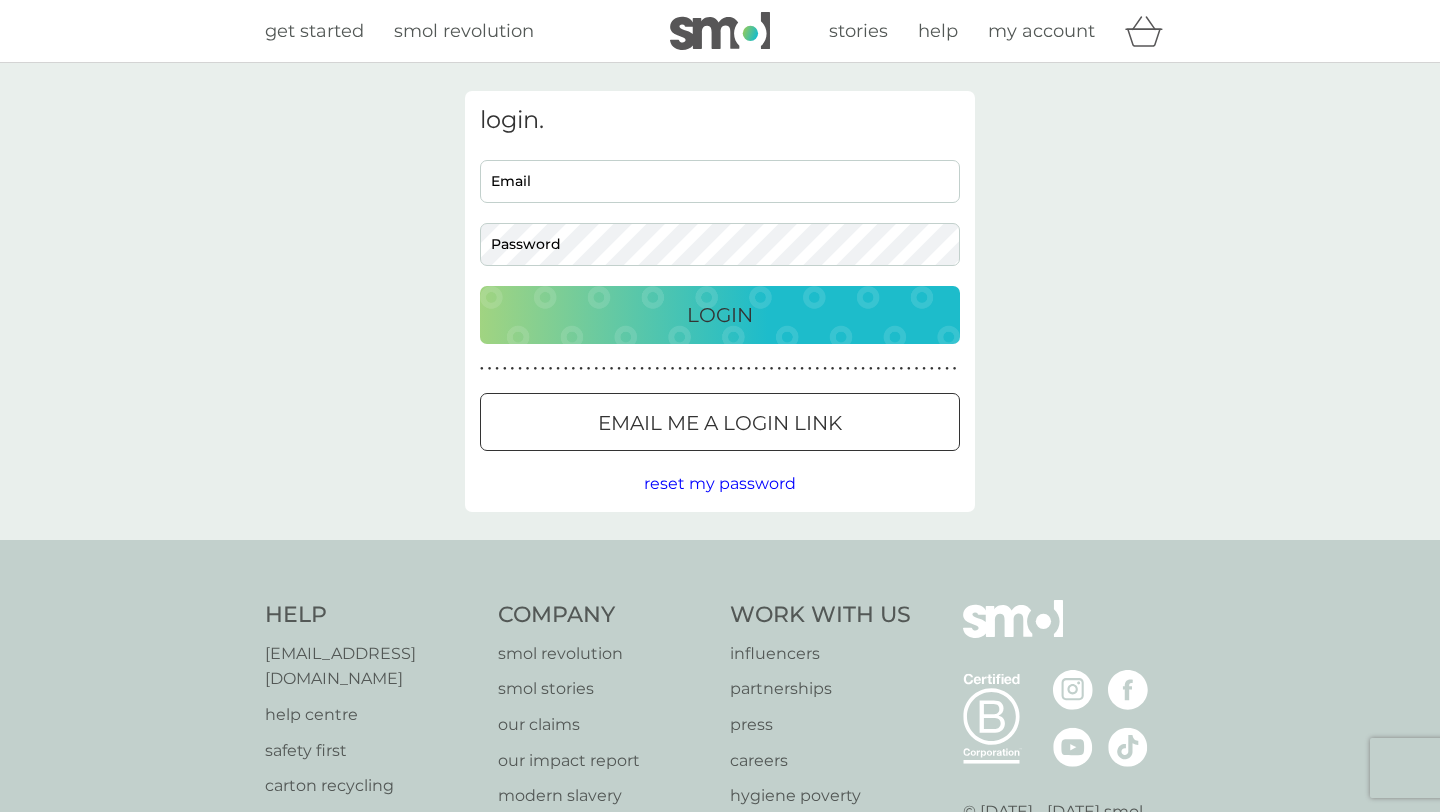 click on "Email" at bounding box center (720, 181) 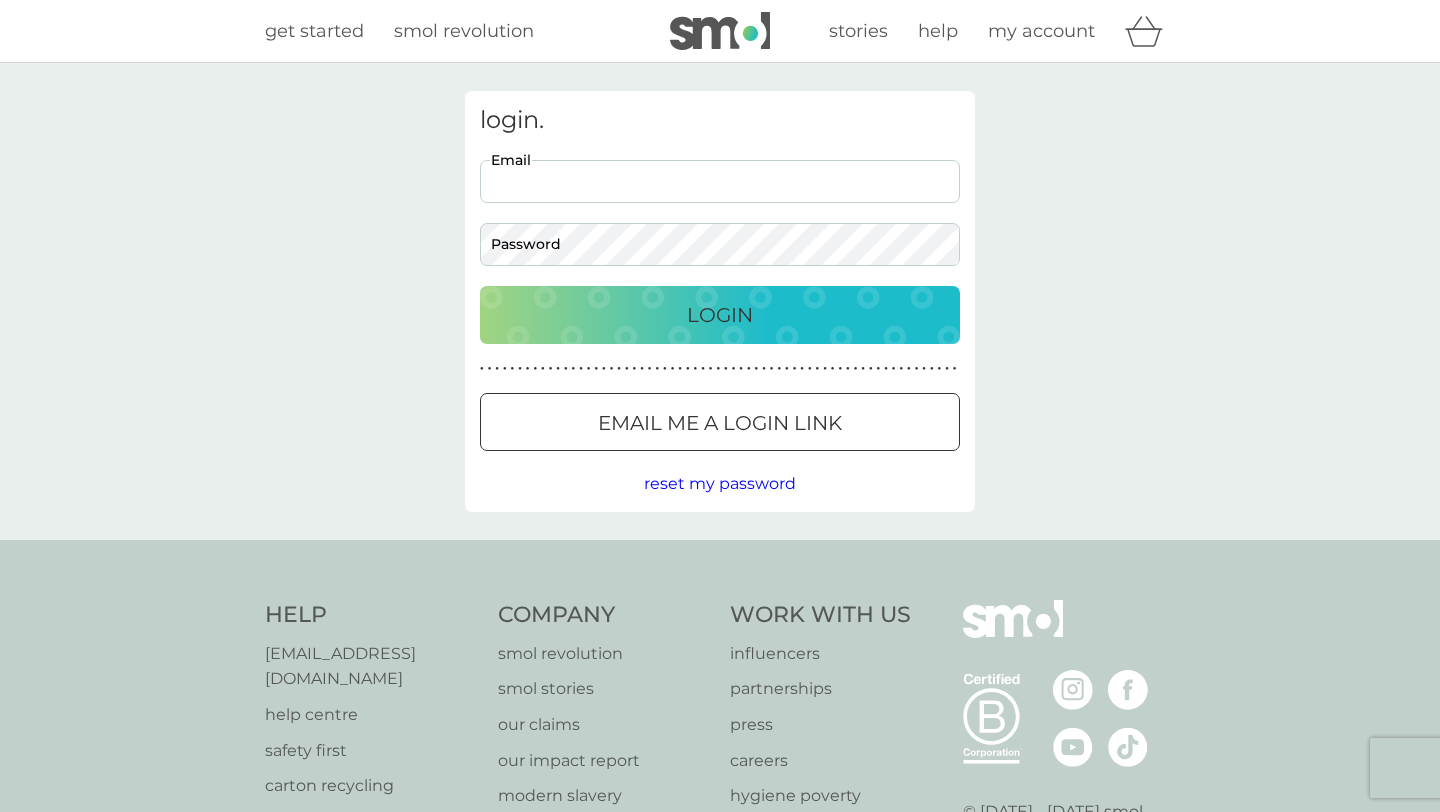 type on "[EMAIL_ADDRESS][DOMAIN_NAME]" 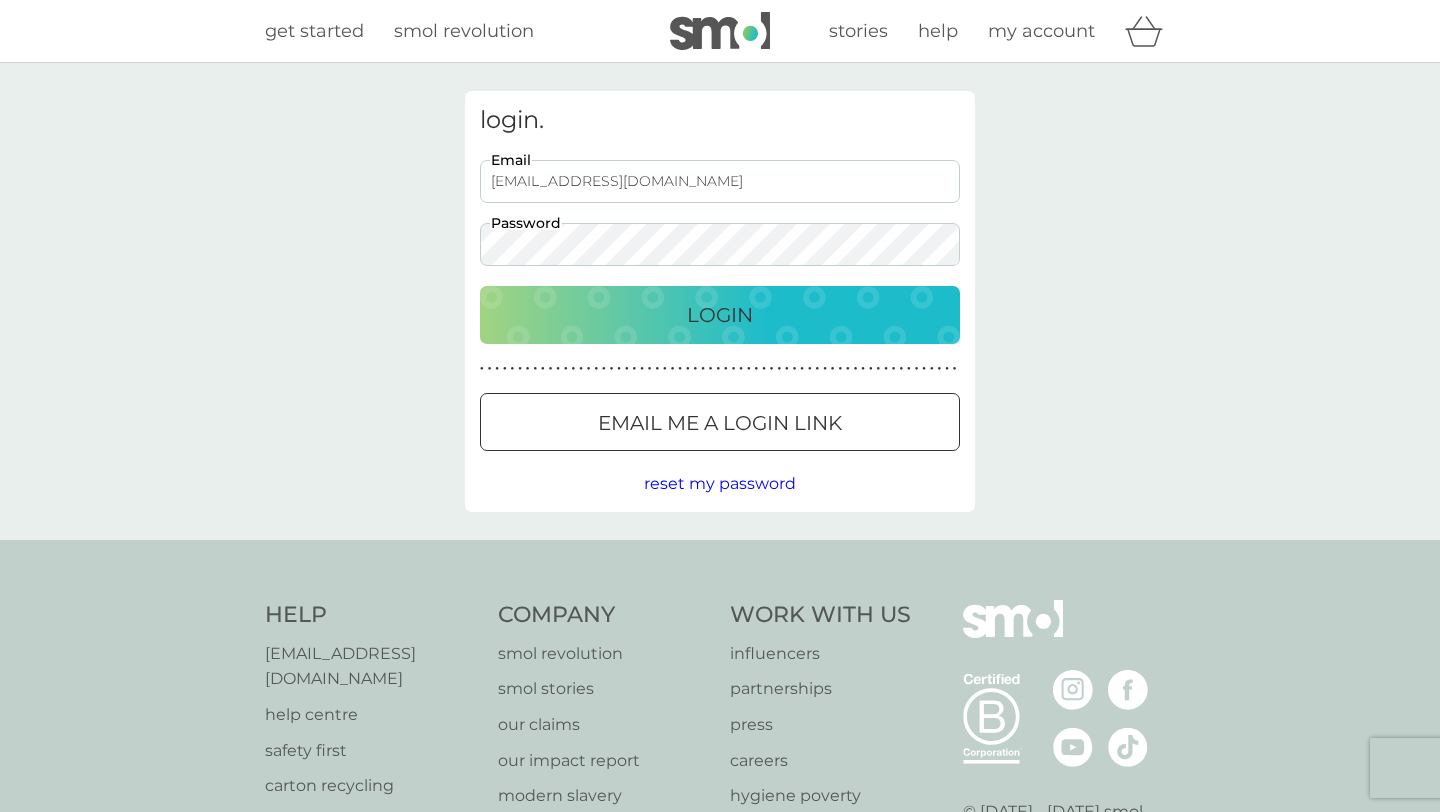 click on "Login" at bounding box center [720, 315] 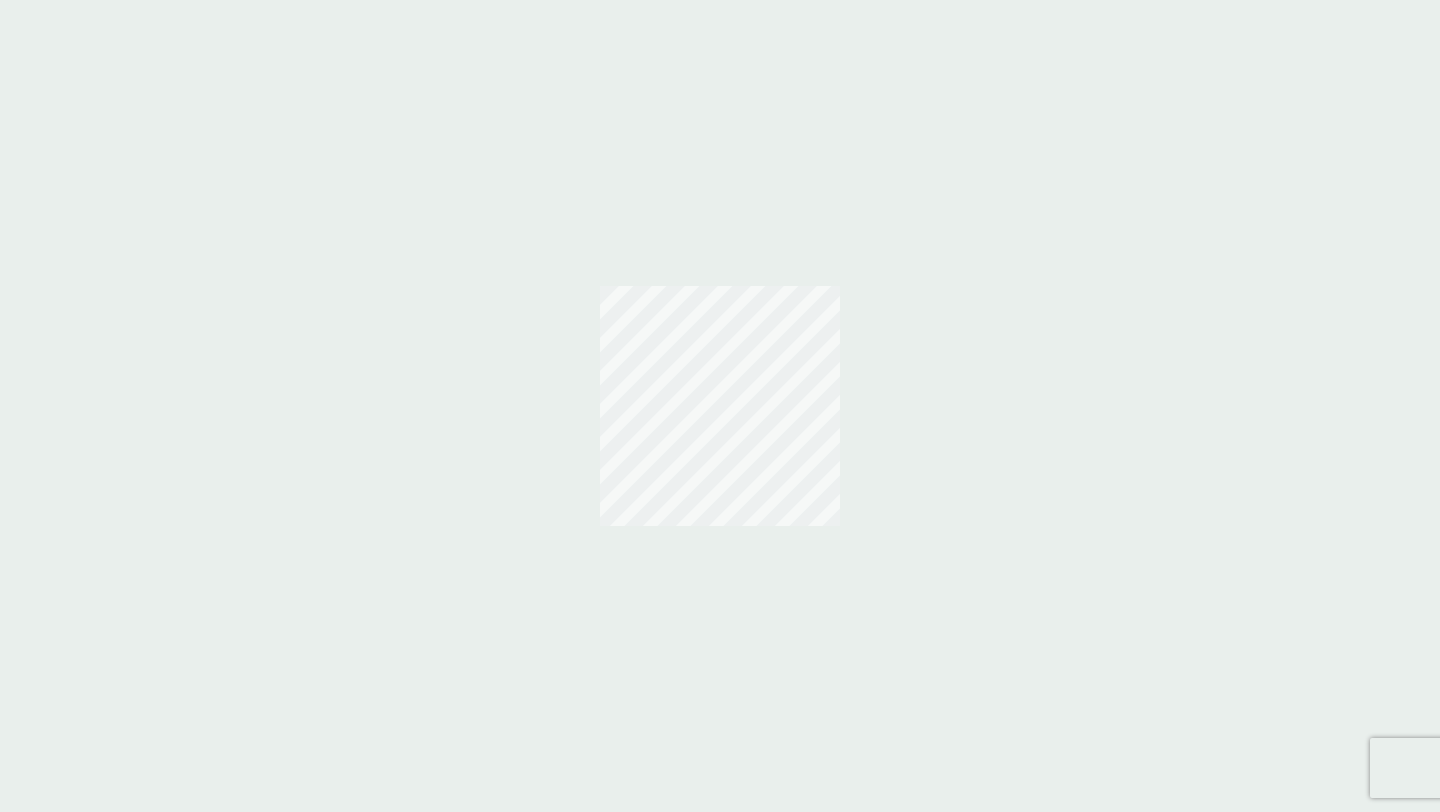 scroll, scrollTop: 0, scrollLeft: 0, axis: both 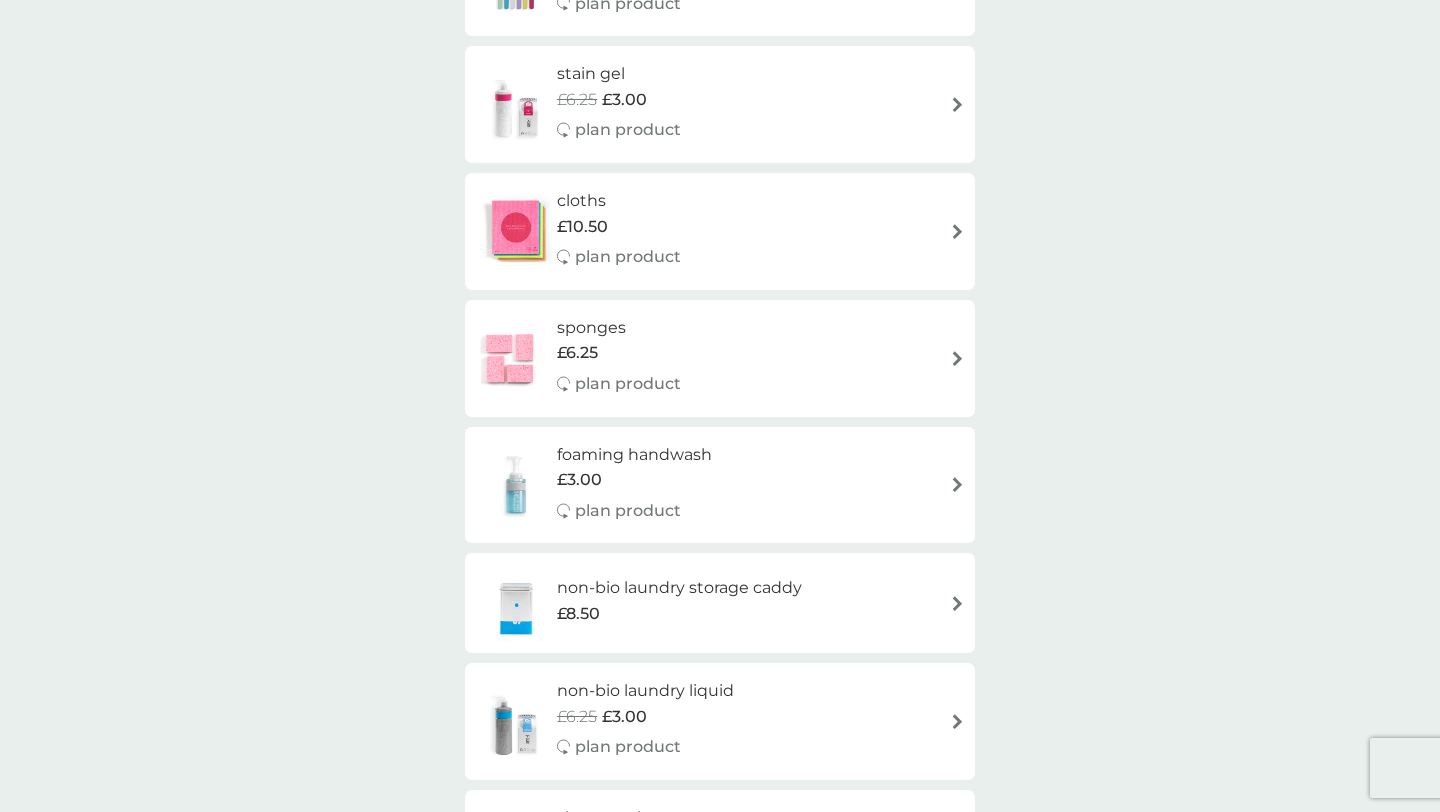 click on "foaming handwash £3.00 plan product" at bounding box center (720, 485) 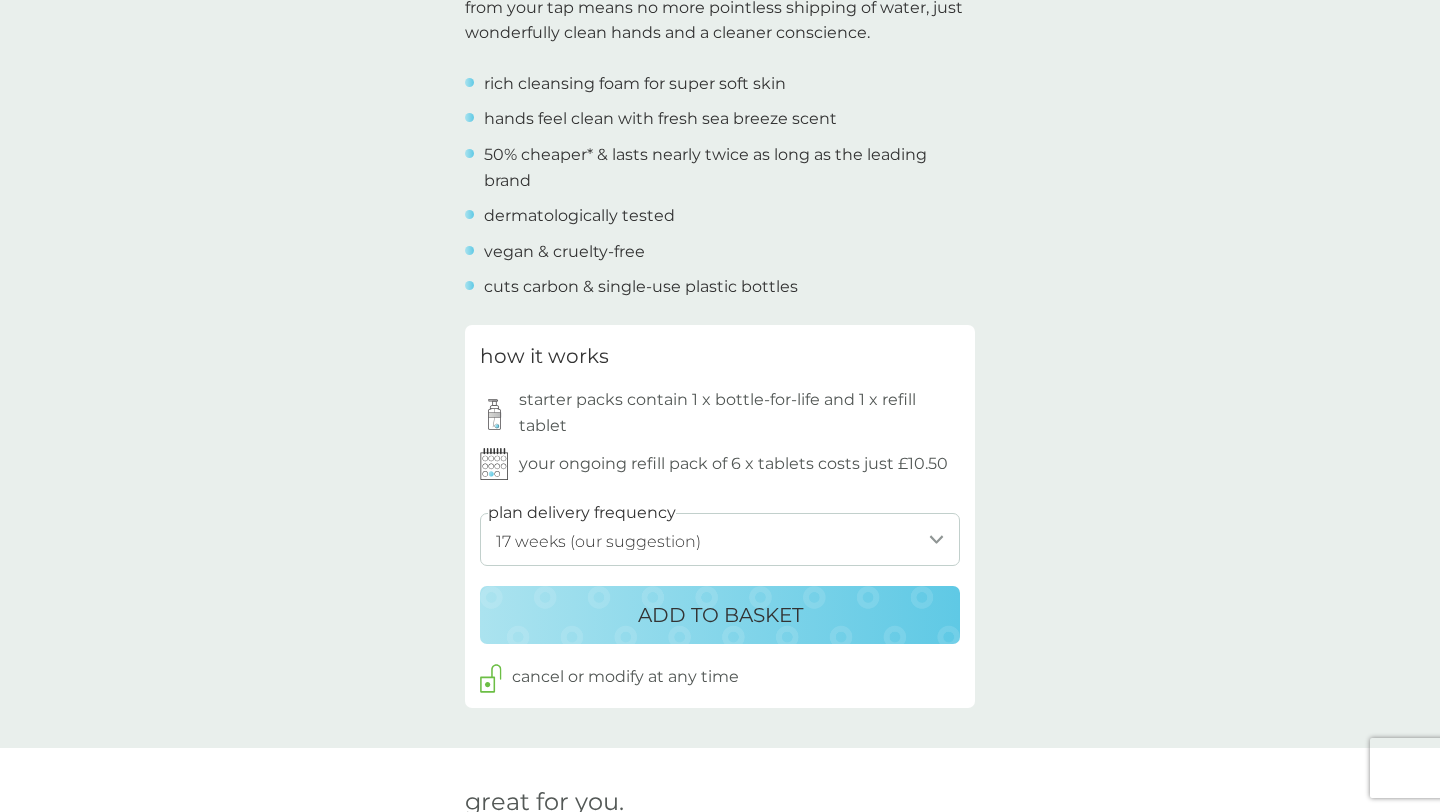 scroll, scrollTop: 775, scrollLeft: 0, axis: vertical 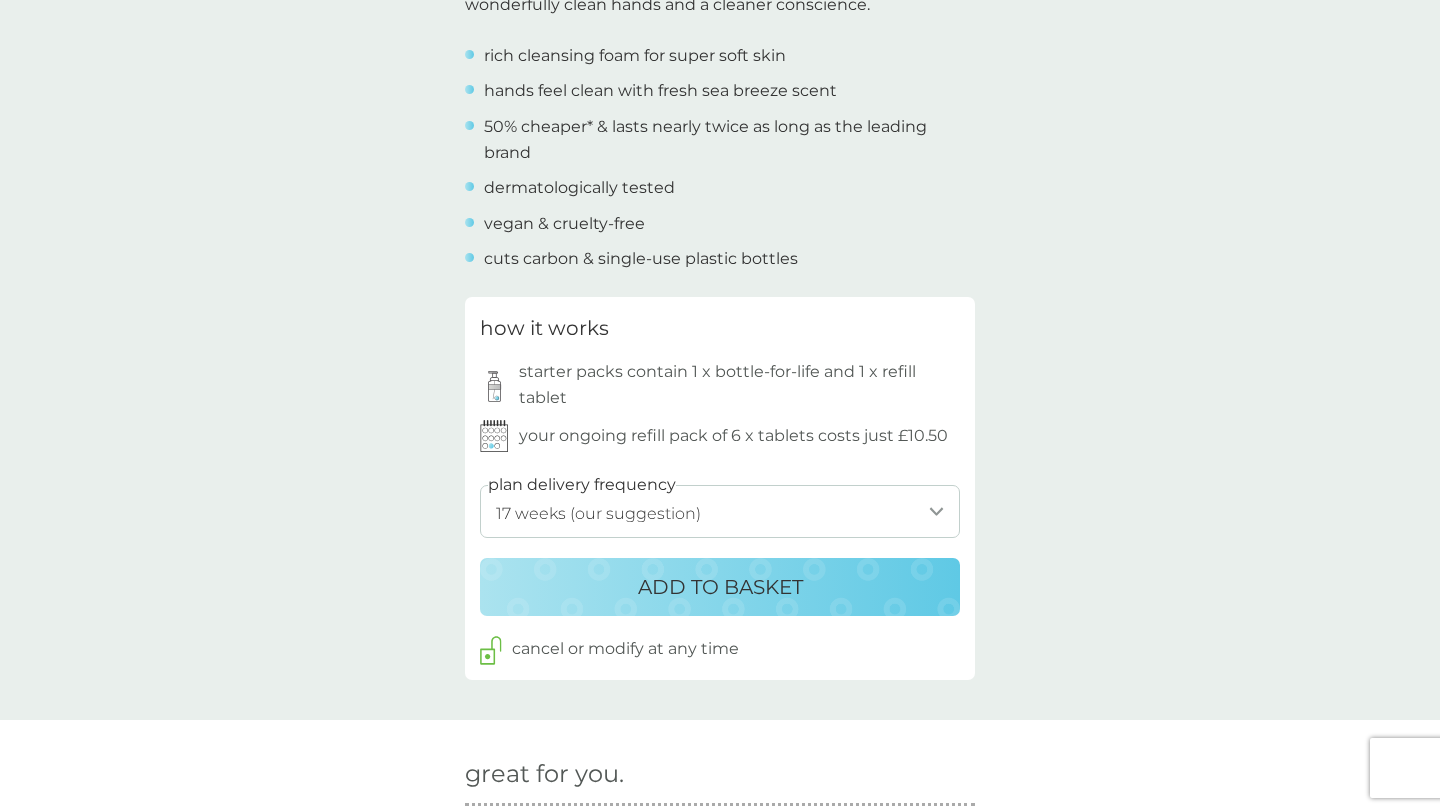 click on "1 week  2 weeks  3 weeks  4 weeks  5 weeks  6 weeks  7 weeks  8 weeks  9 weeks  10 weeks  11 weeks  12 weeks  13 weeks  14 weeks  15 weeks  16 weeks  17 weeks (our suggestion) 18 weeks  19 weeks  20 weeks  21 weeks  22 weeks  23 weeks  24 weeks  25 weeks  26 weeks" at bounding box center [720, 511] 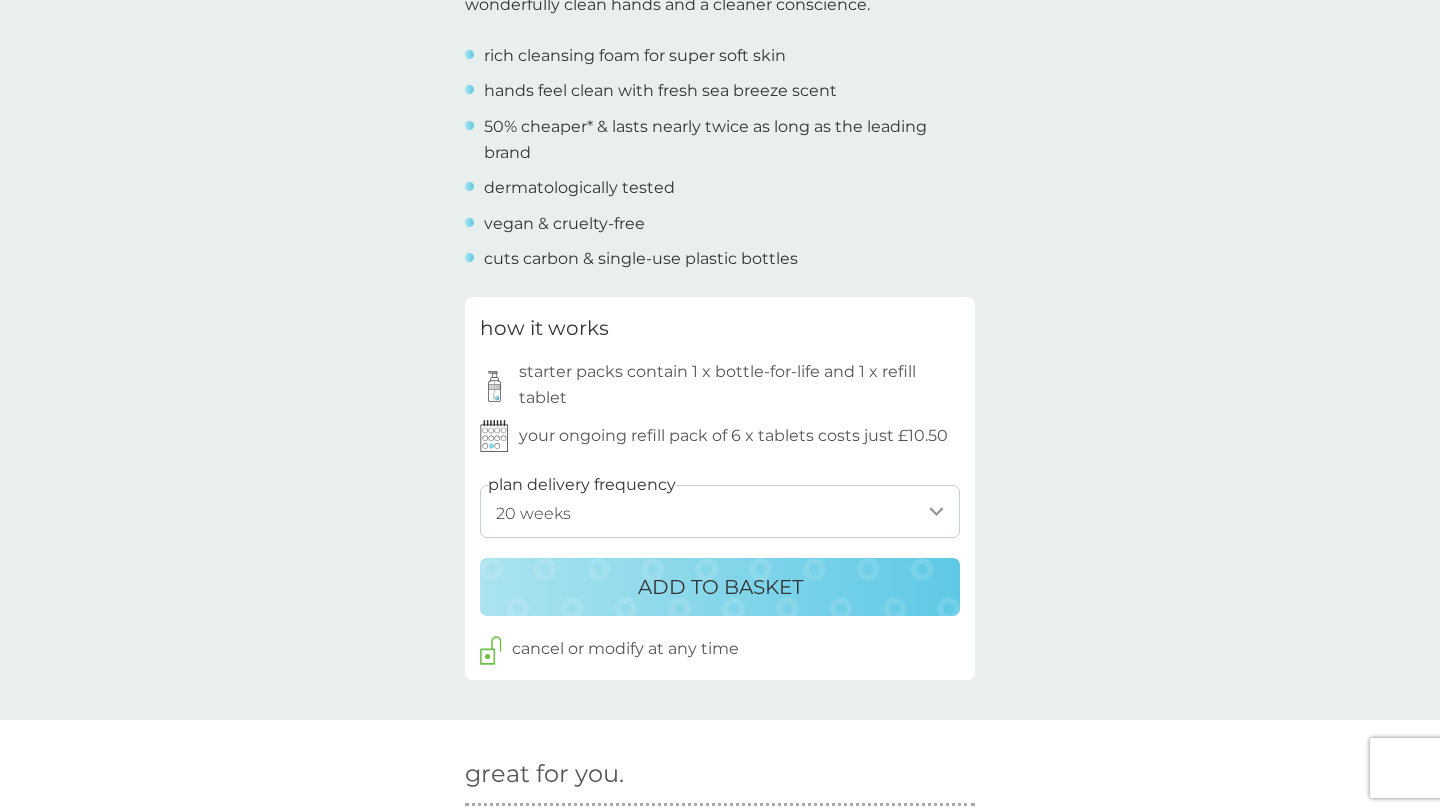 click on "ADD TO BASKET" at bounding box center (720, 587) 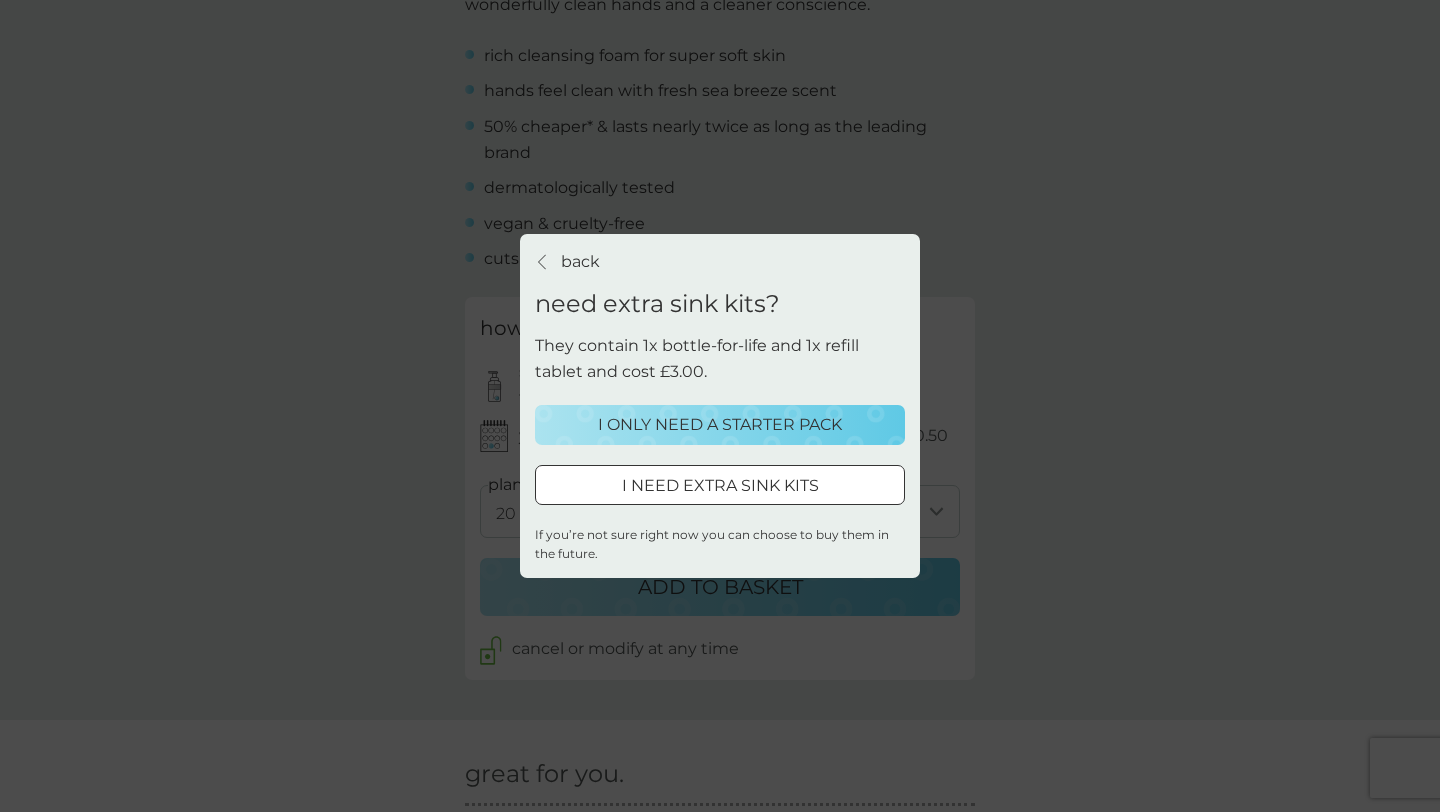click on "I NEED EXTRA SINK KITS" at bounding box center (720, 486) 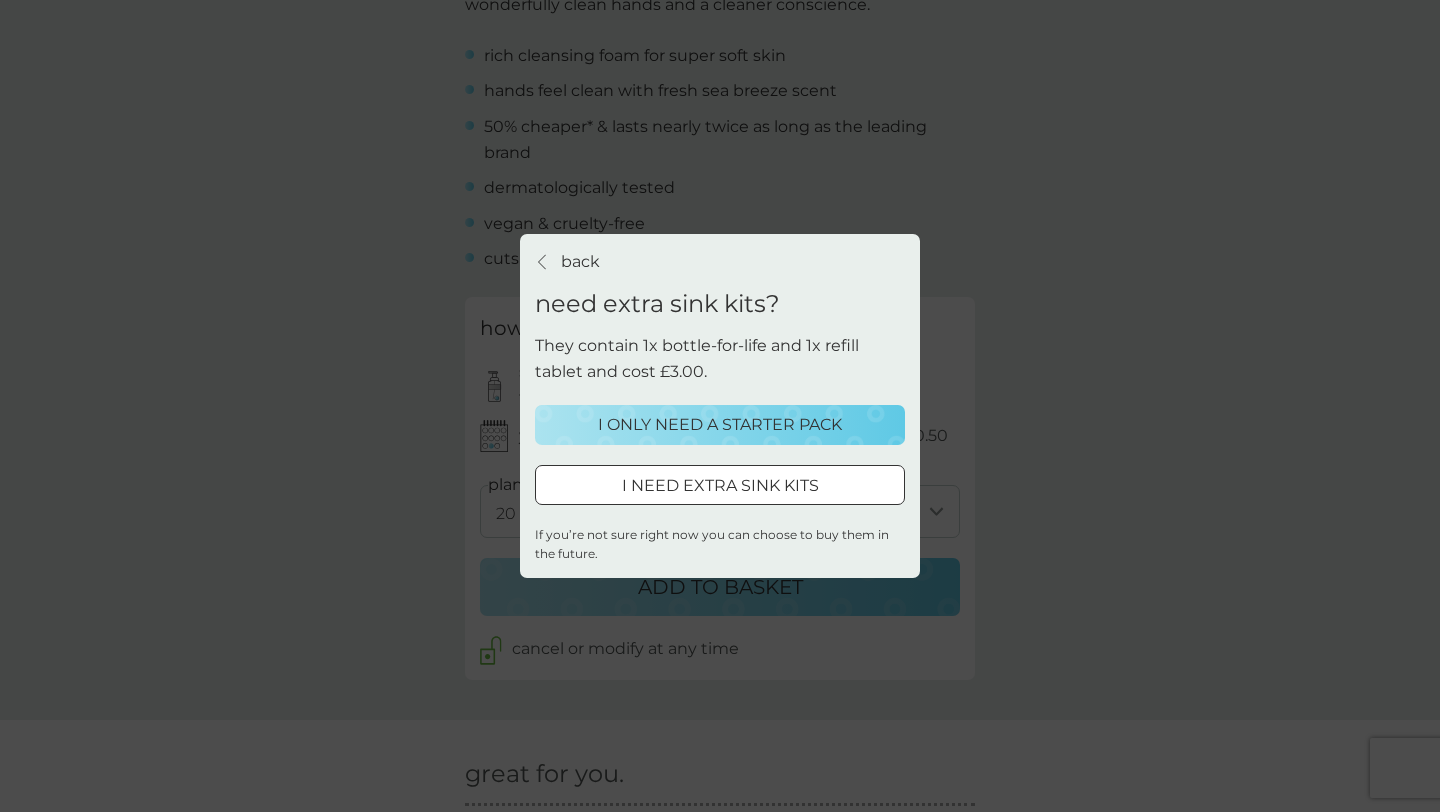 select on "140" 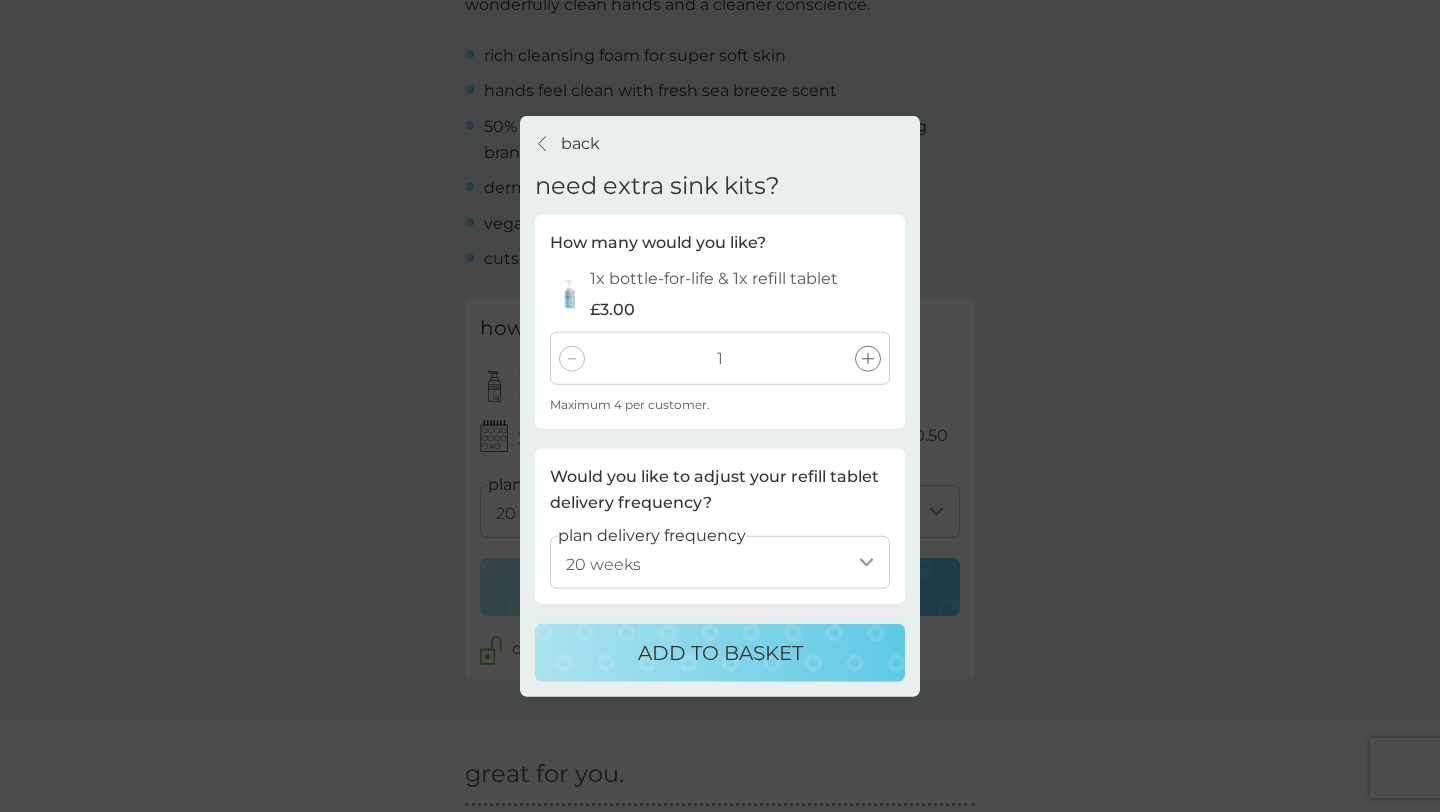 click 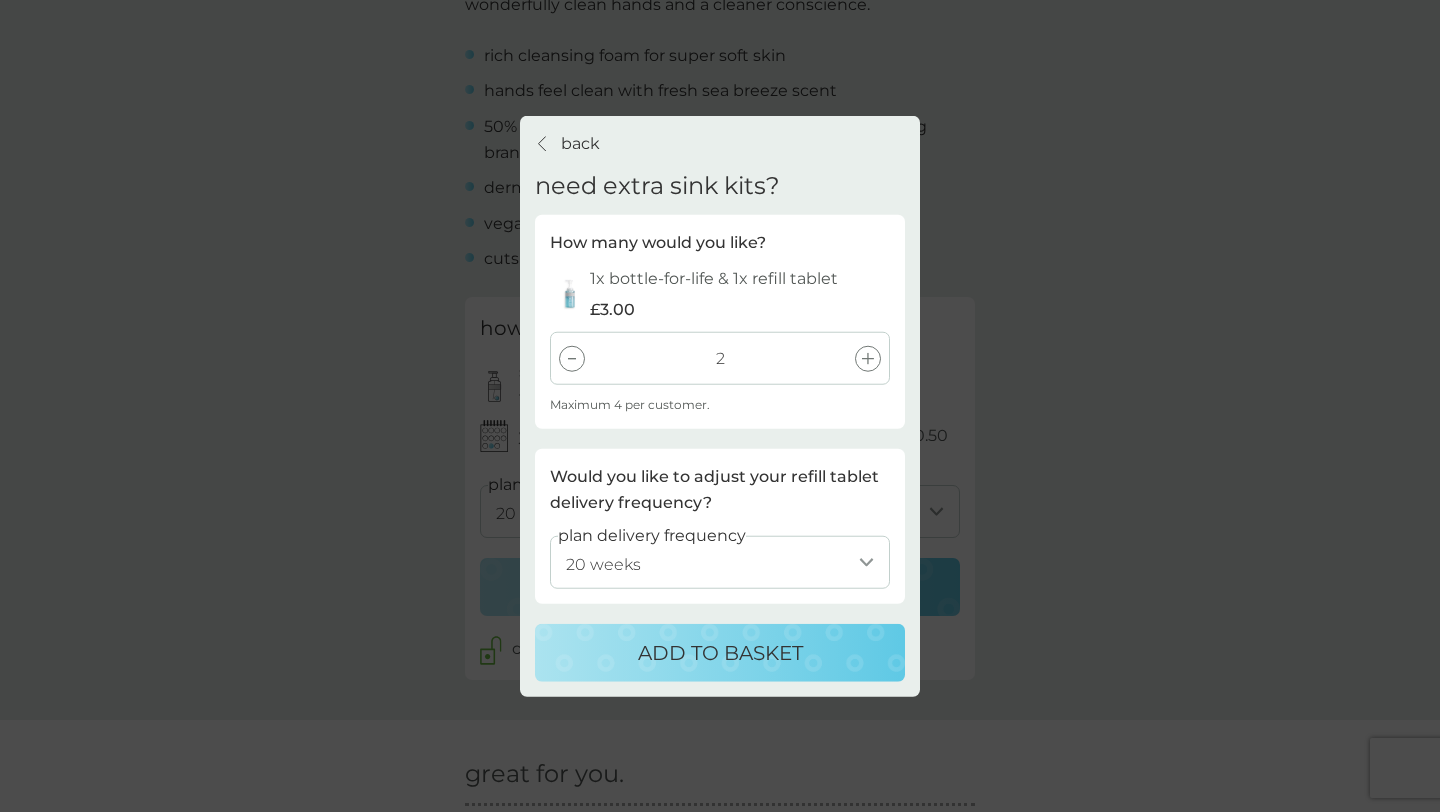 click on "ADD TO BASKET" at bounding box center (720, 652) 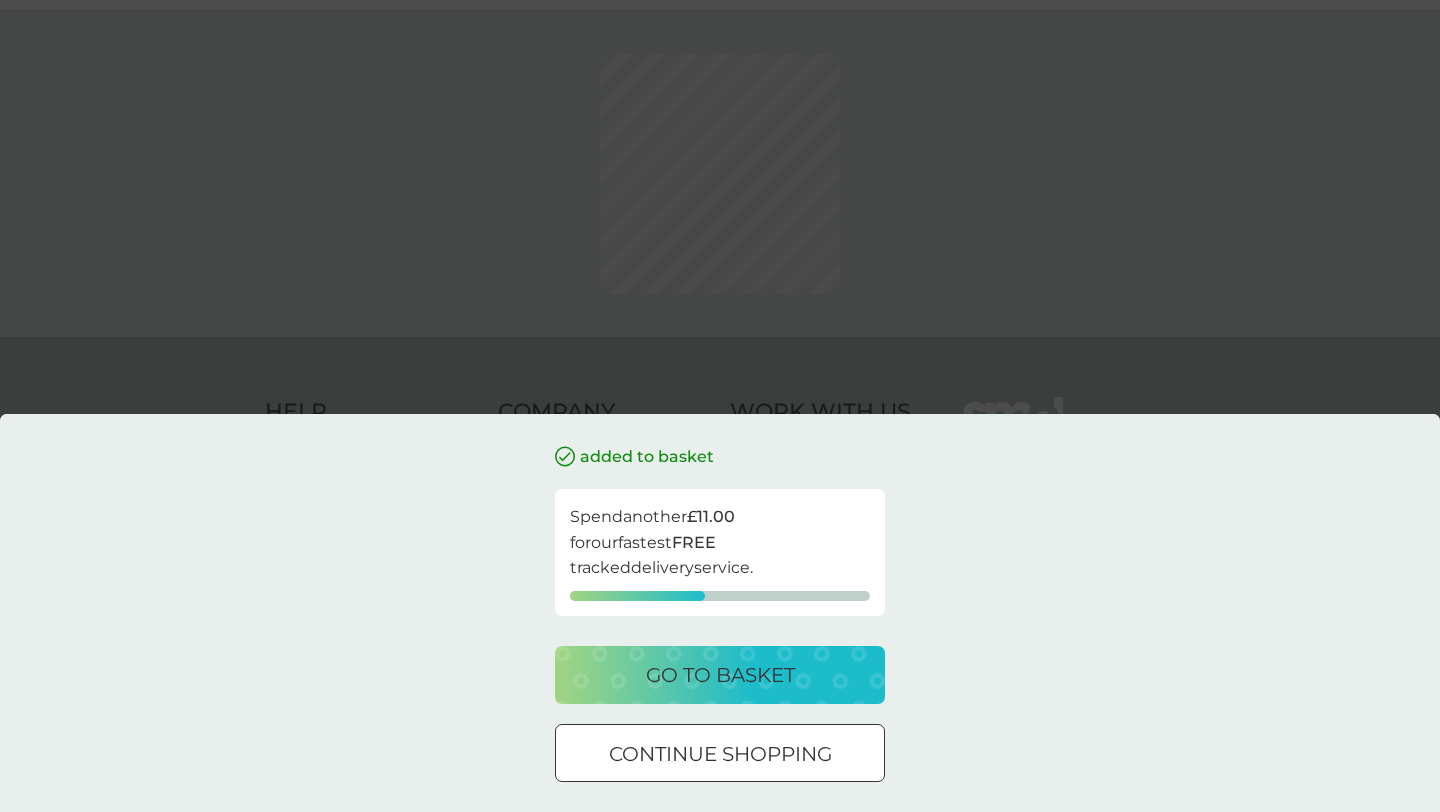 scroll, scrollTop: 0, scrollLeft: 0, axis: both 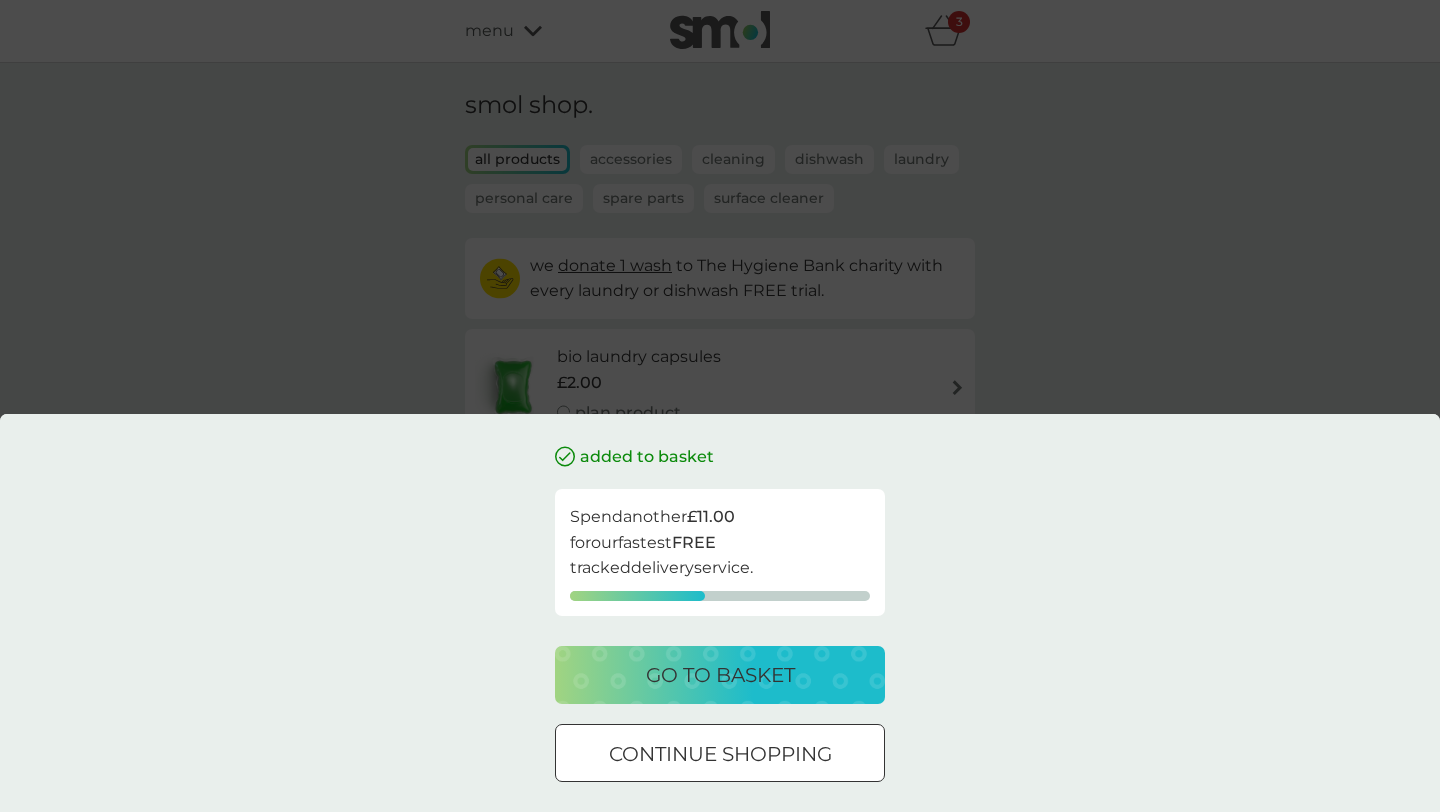 click on "continue shopping" at bounding box center (720, 754) 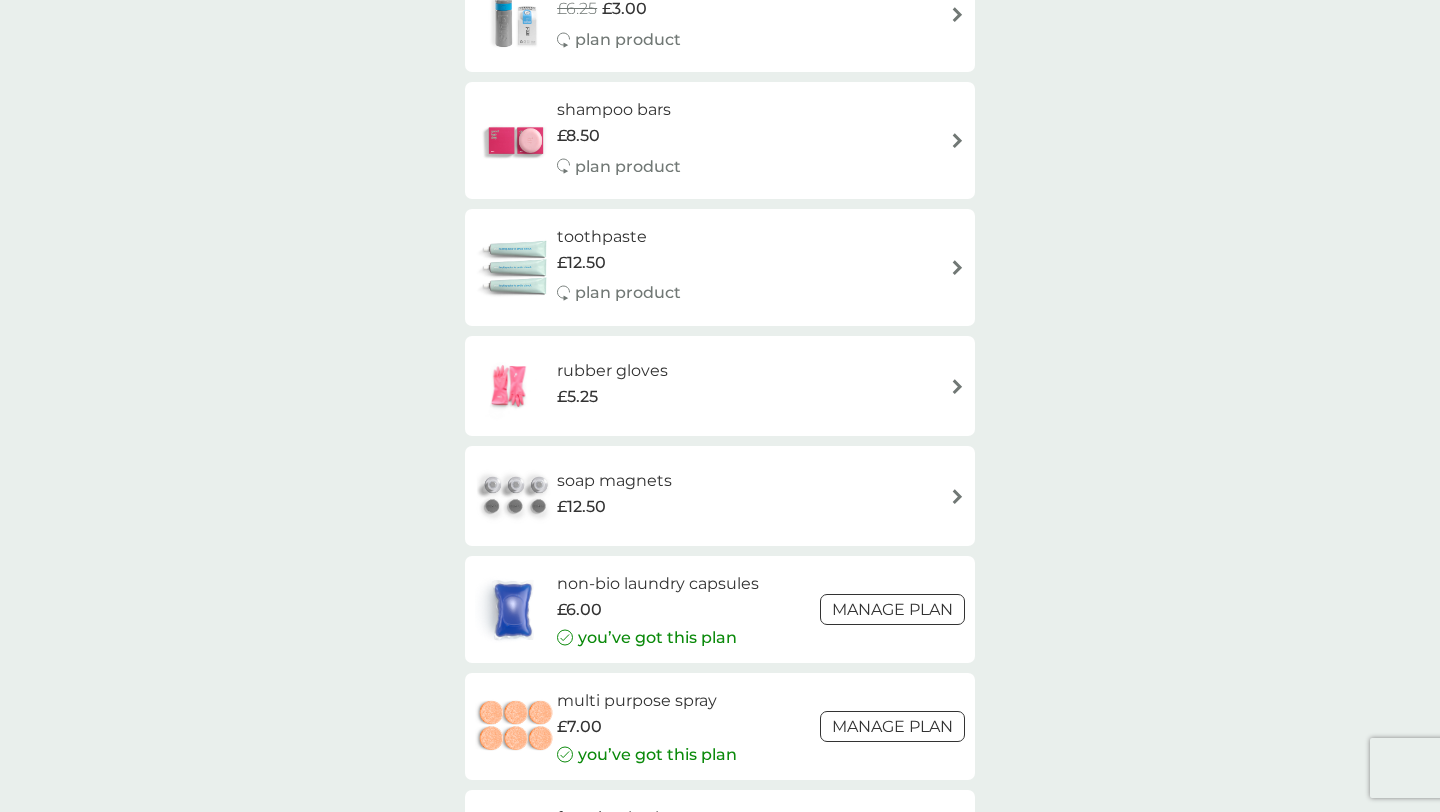 scroll, scrollTop: 2394, scrollLeft: 0, axis: vertical 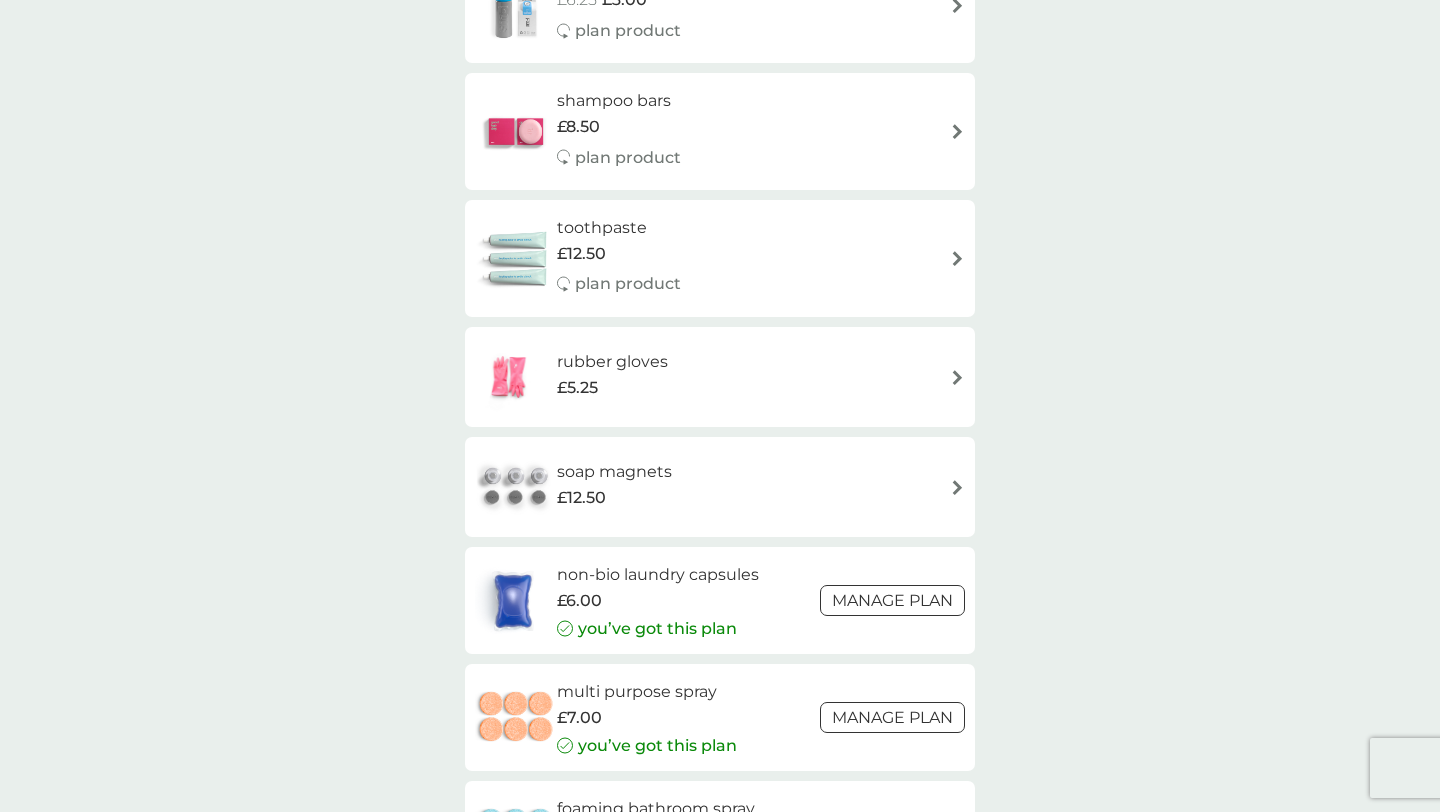 click on "soap magnets £12.50" at bounding box center (720, 487) 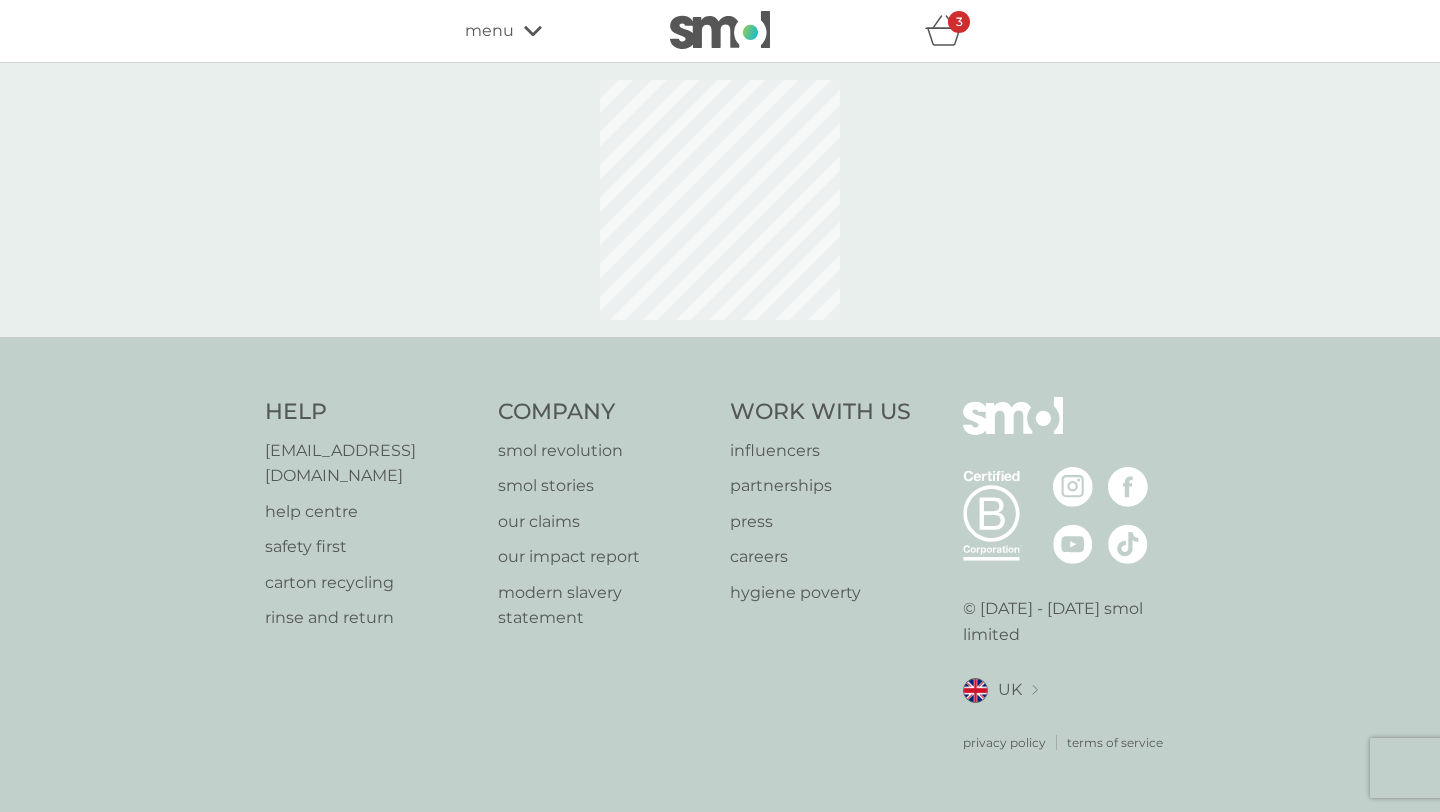 scroll, scrollTop: 0, scrollLeft: 0, axis: both 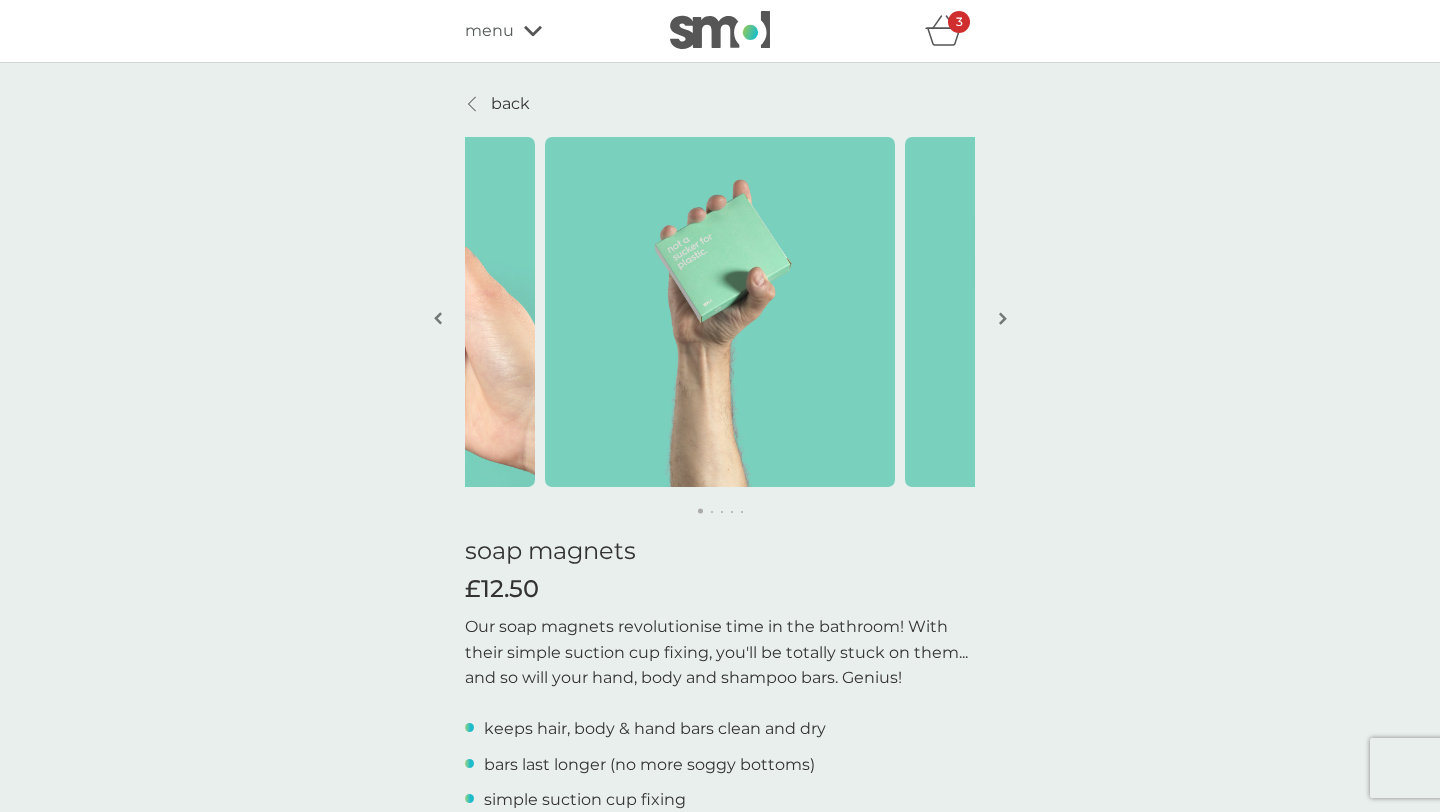 click at bounding box center [1003, 318] 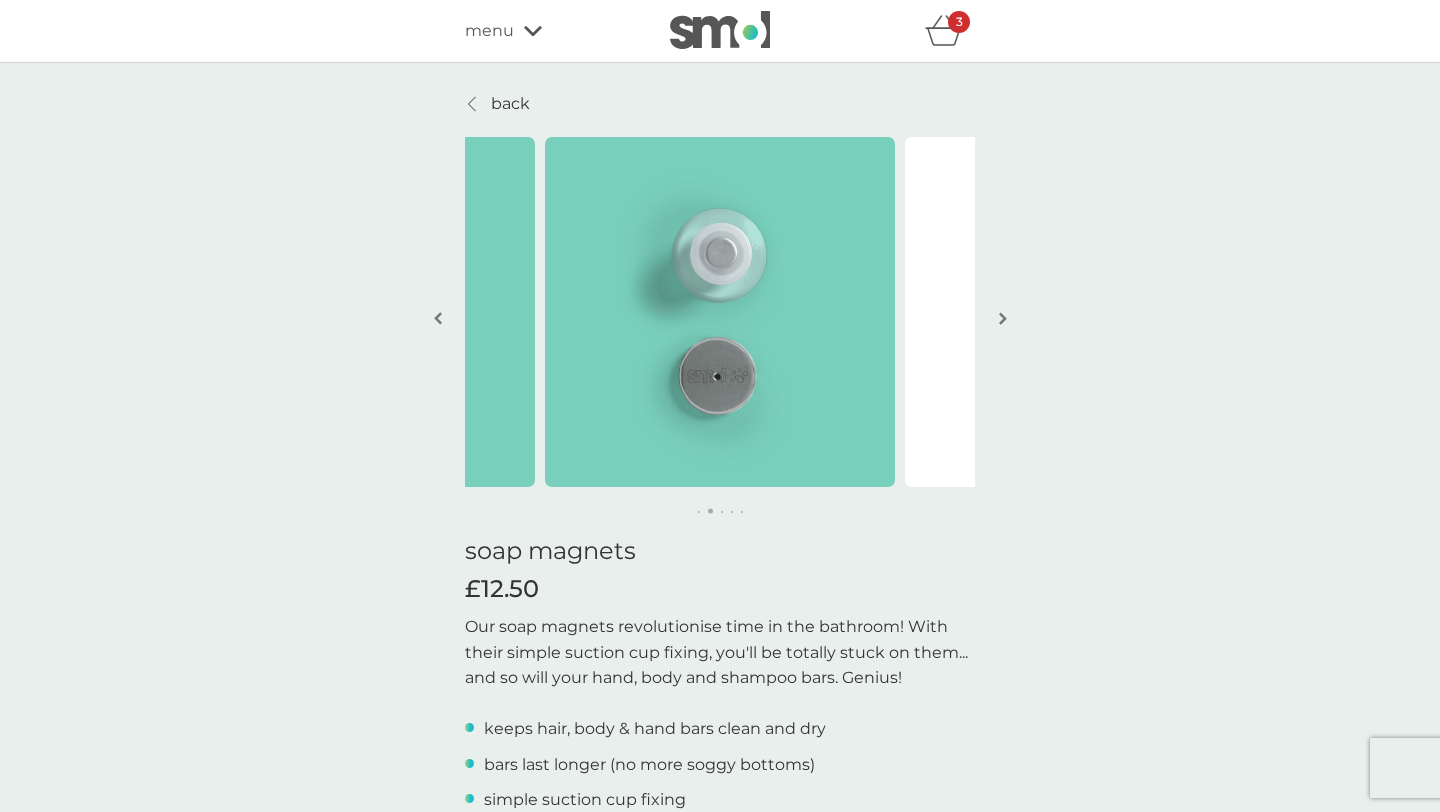 click at bounding box center [1003, 318] 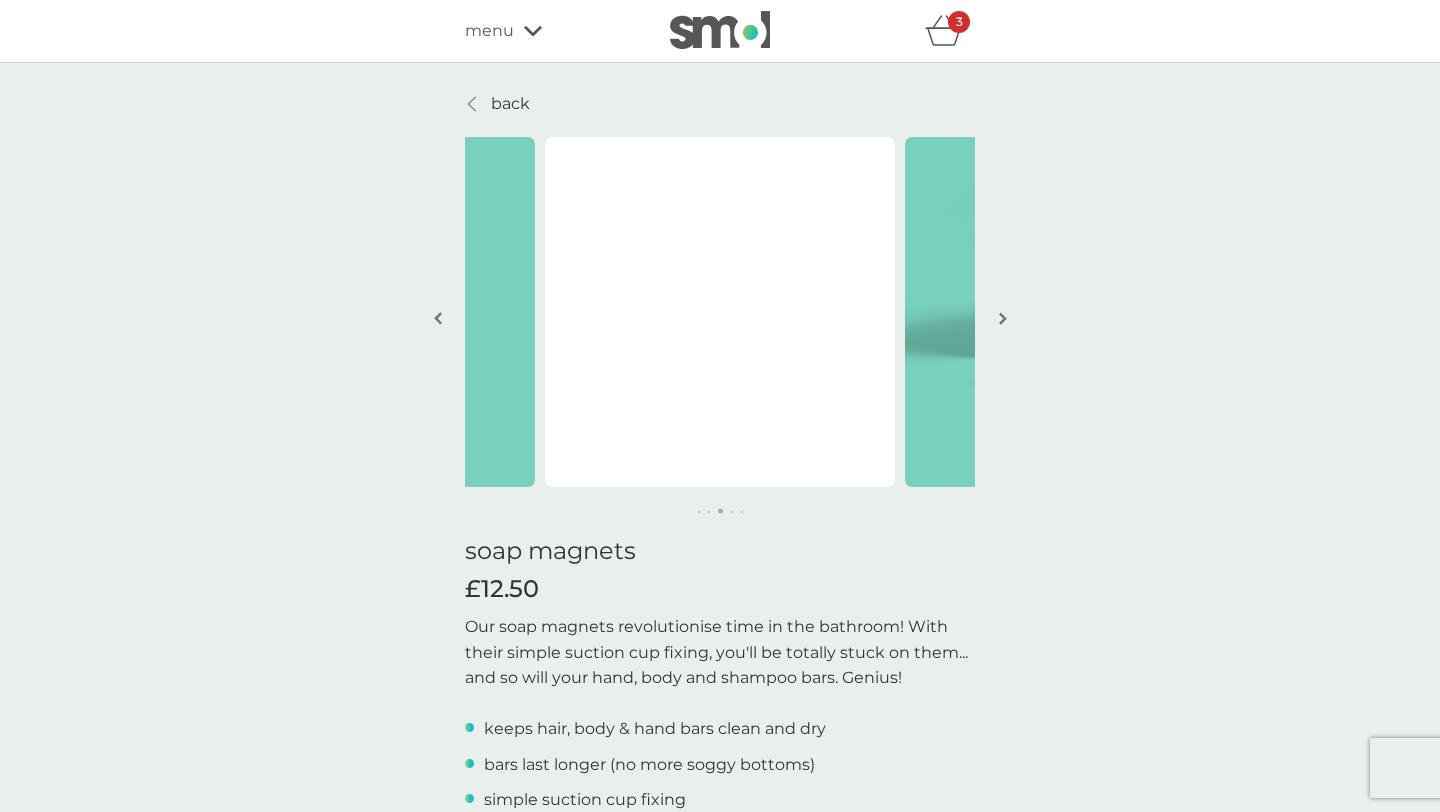 click at bounding box center [1003, 318] 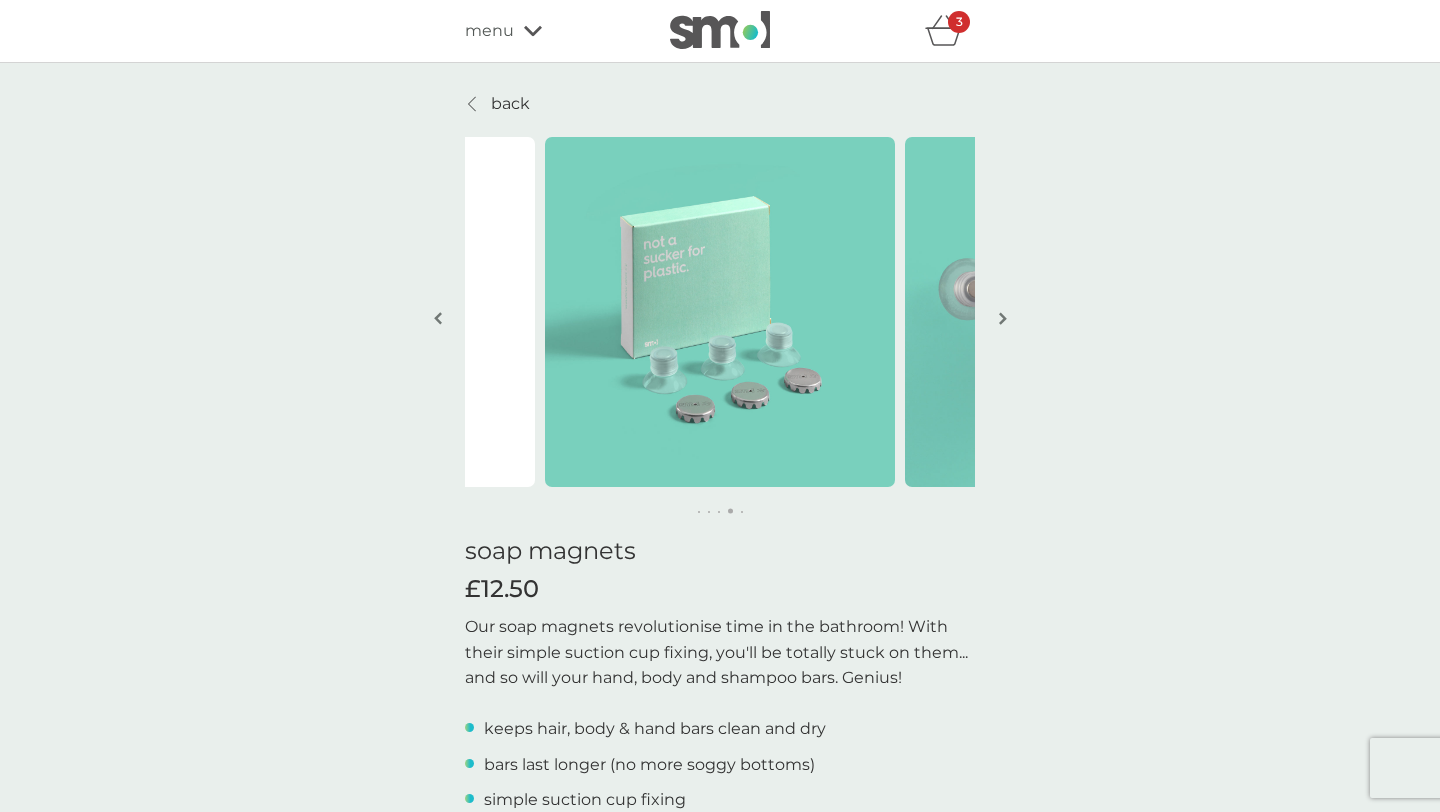 click at bounding box center (1003, 318) 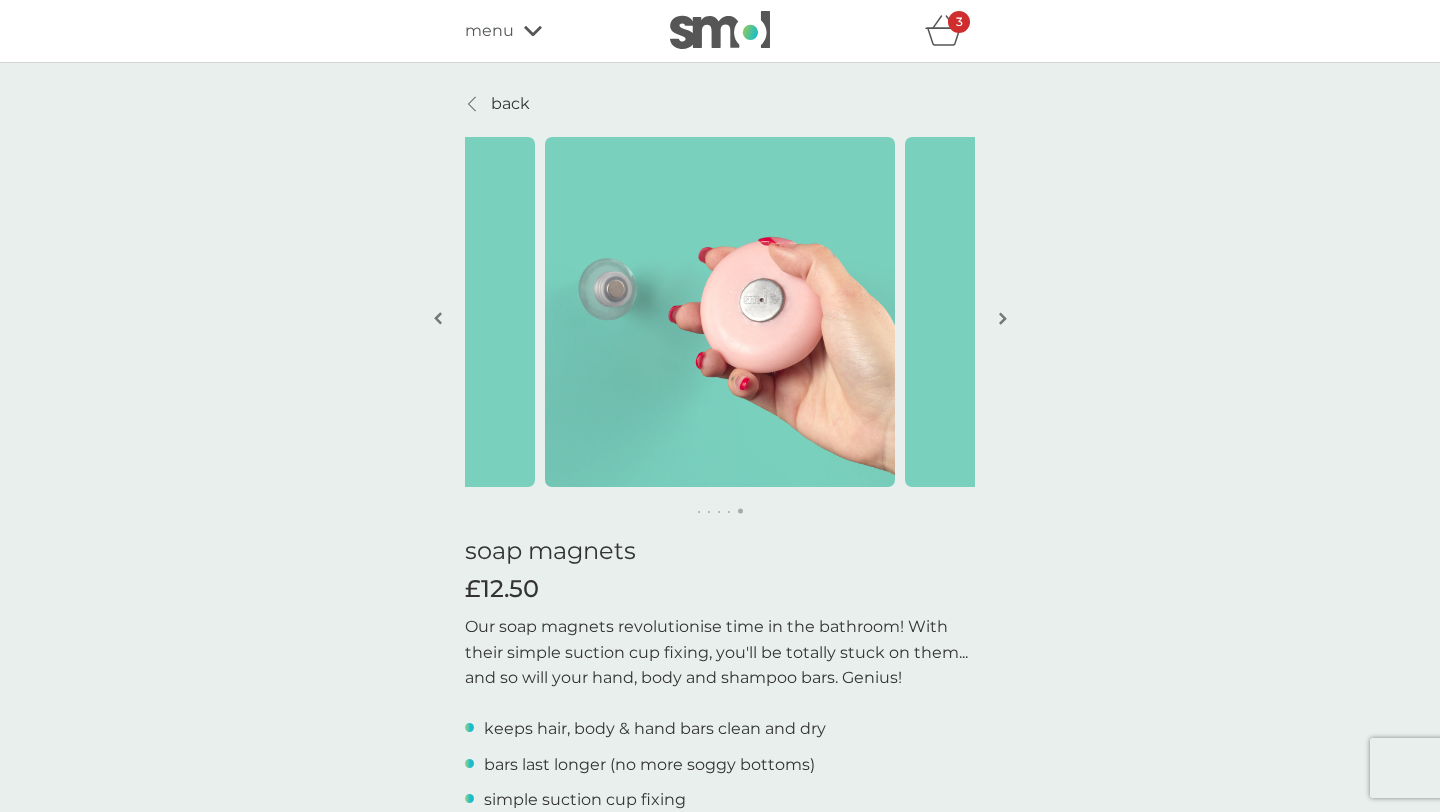 click at bounding box center (1003, 318) 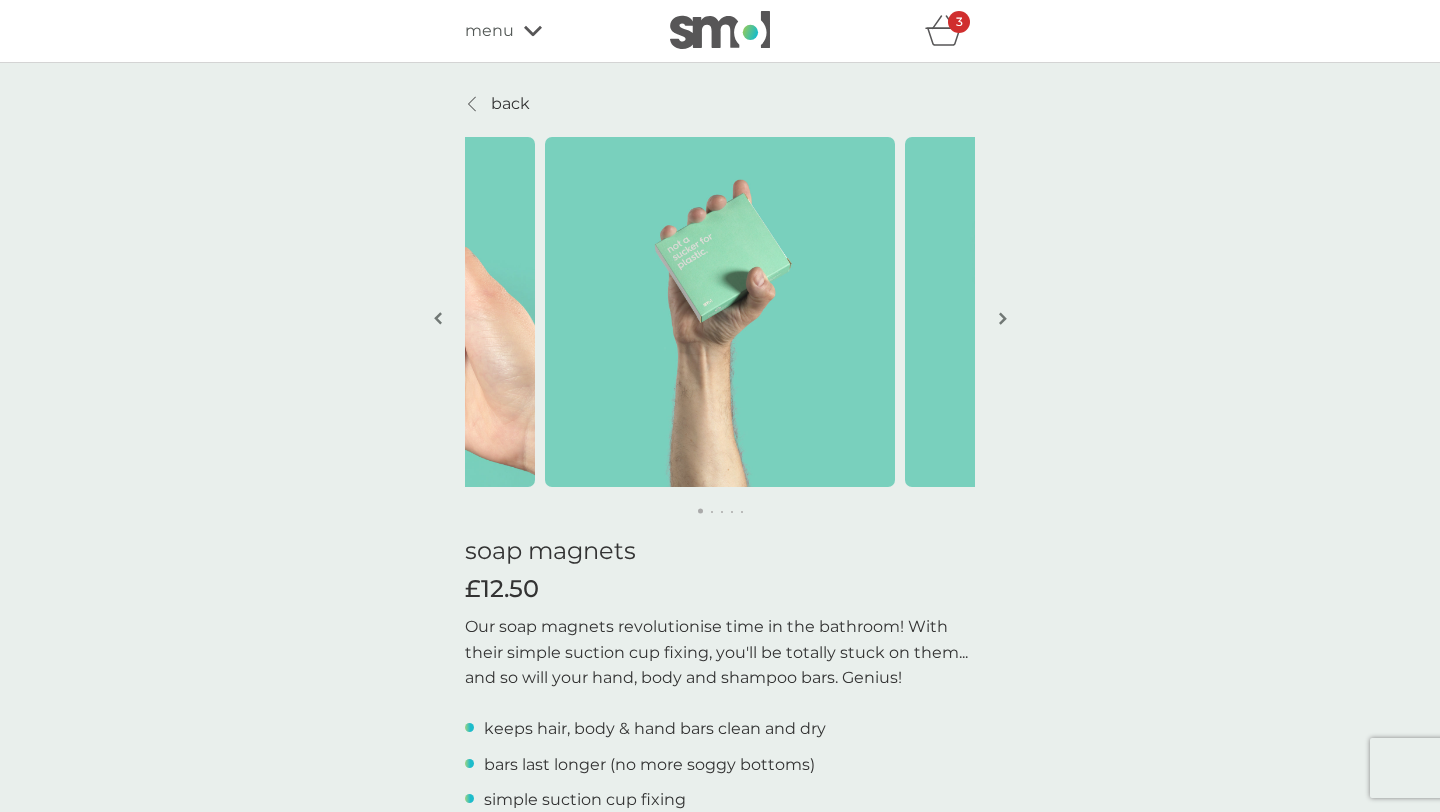 click at bounding box center (1003, 318) 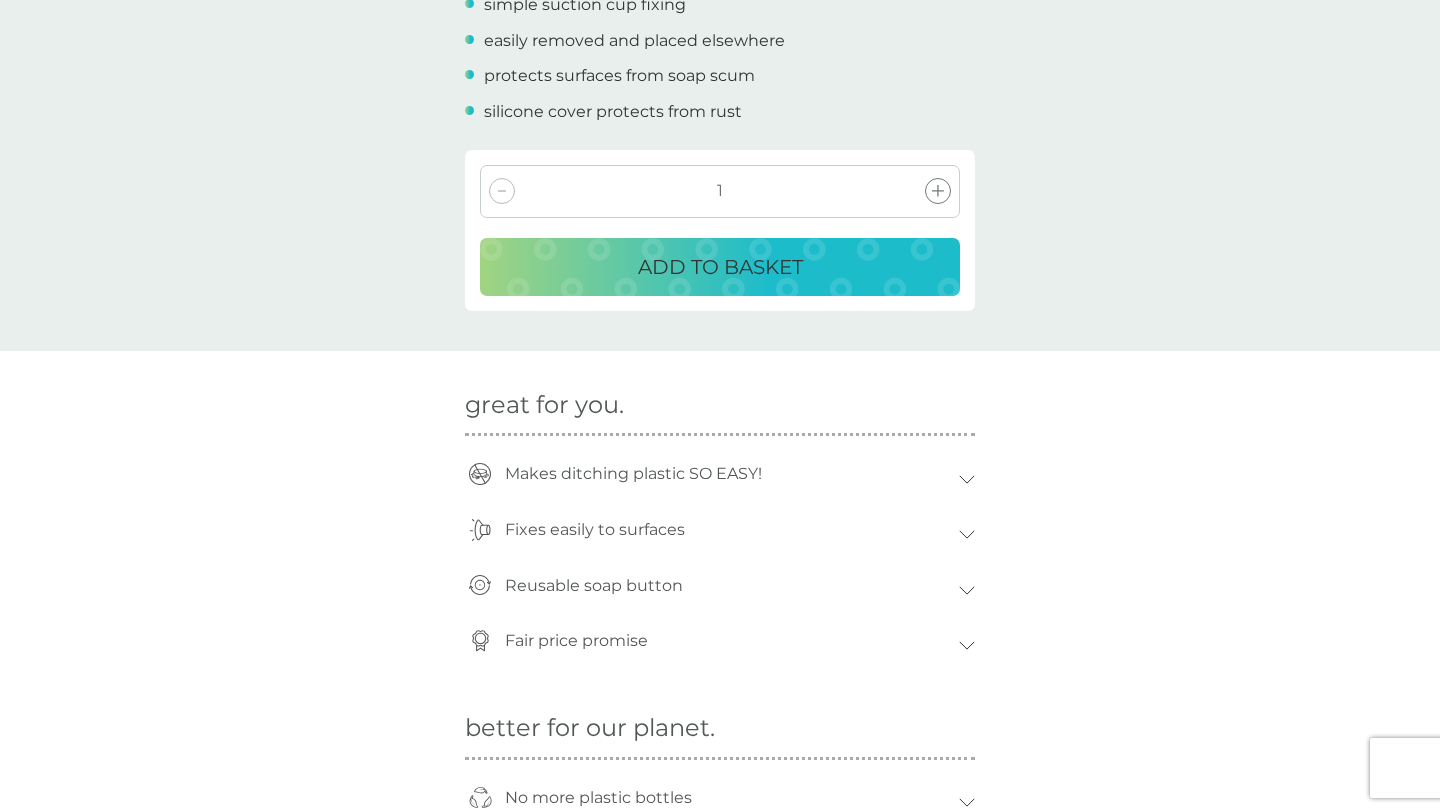 scroll, scrollTop: 880, scrollLeft: 0, axis: vertical 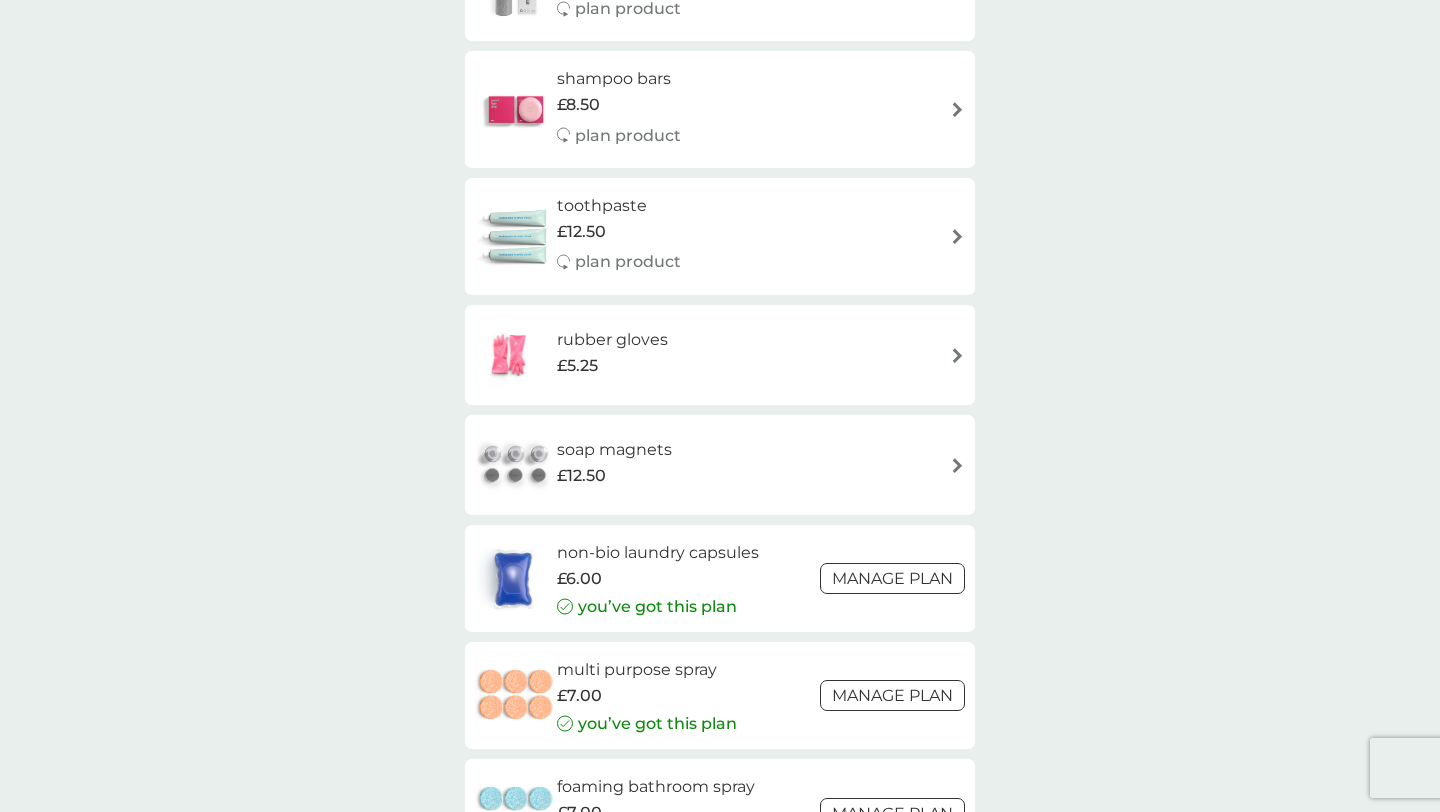 click on "£5.25" at bounding box center [612, 366] 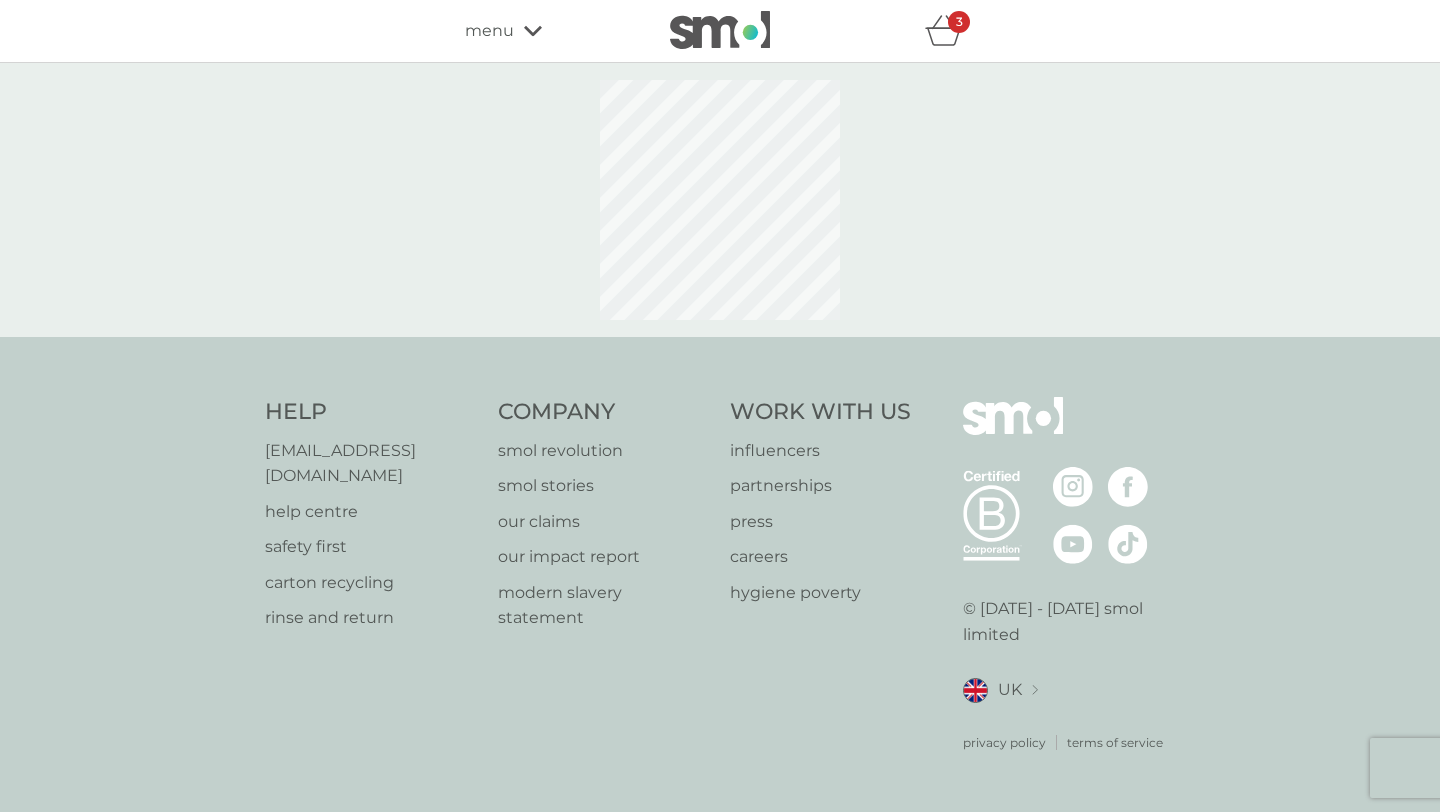 scroll, scrollTop: 0, scrollLeft: 0, axis: both 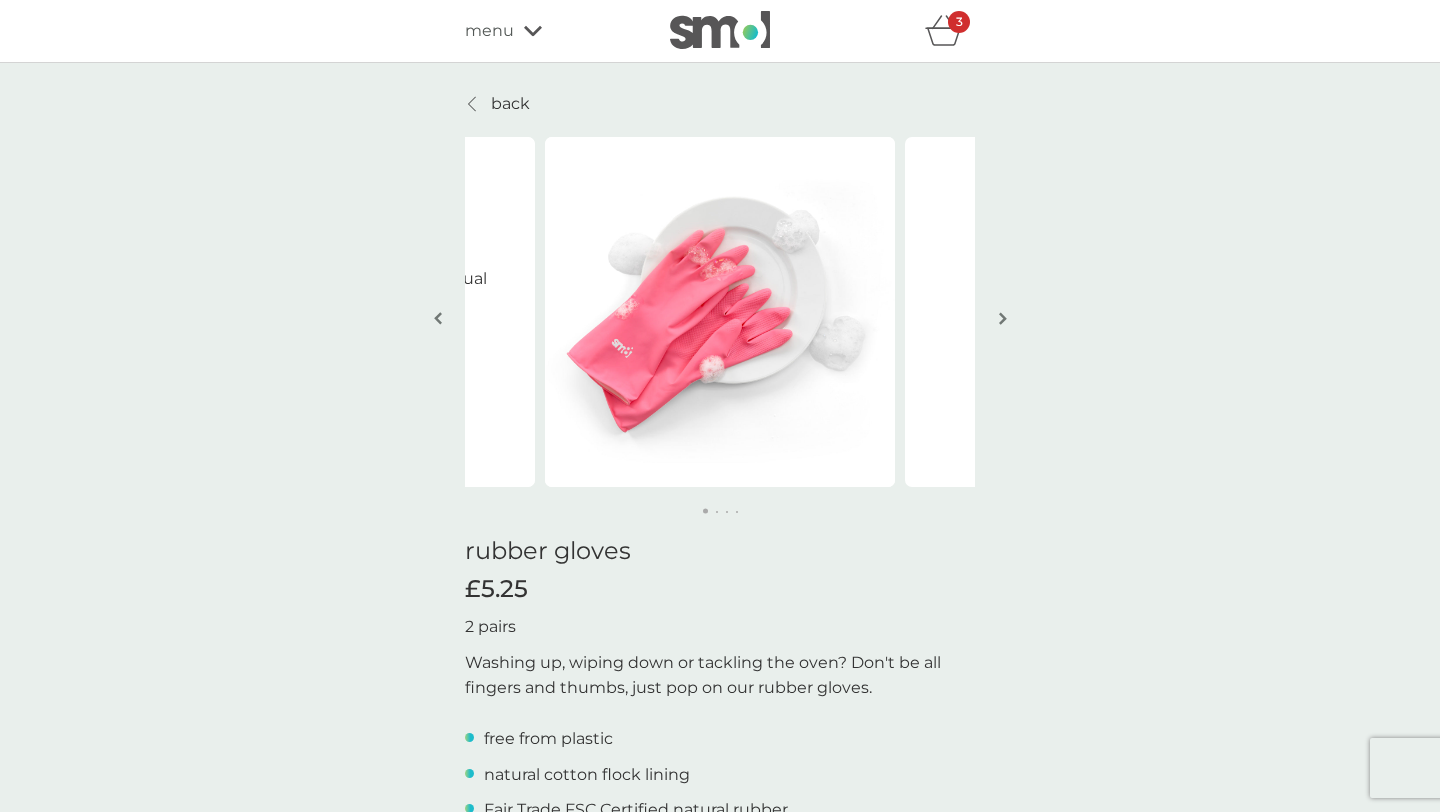 click at bounding box center (1003, 318) 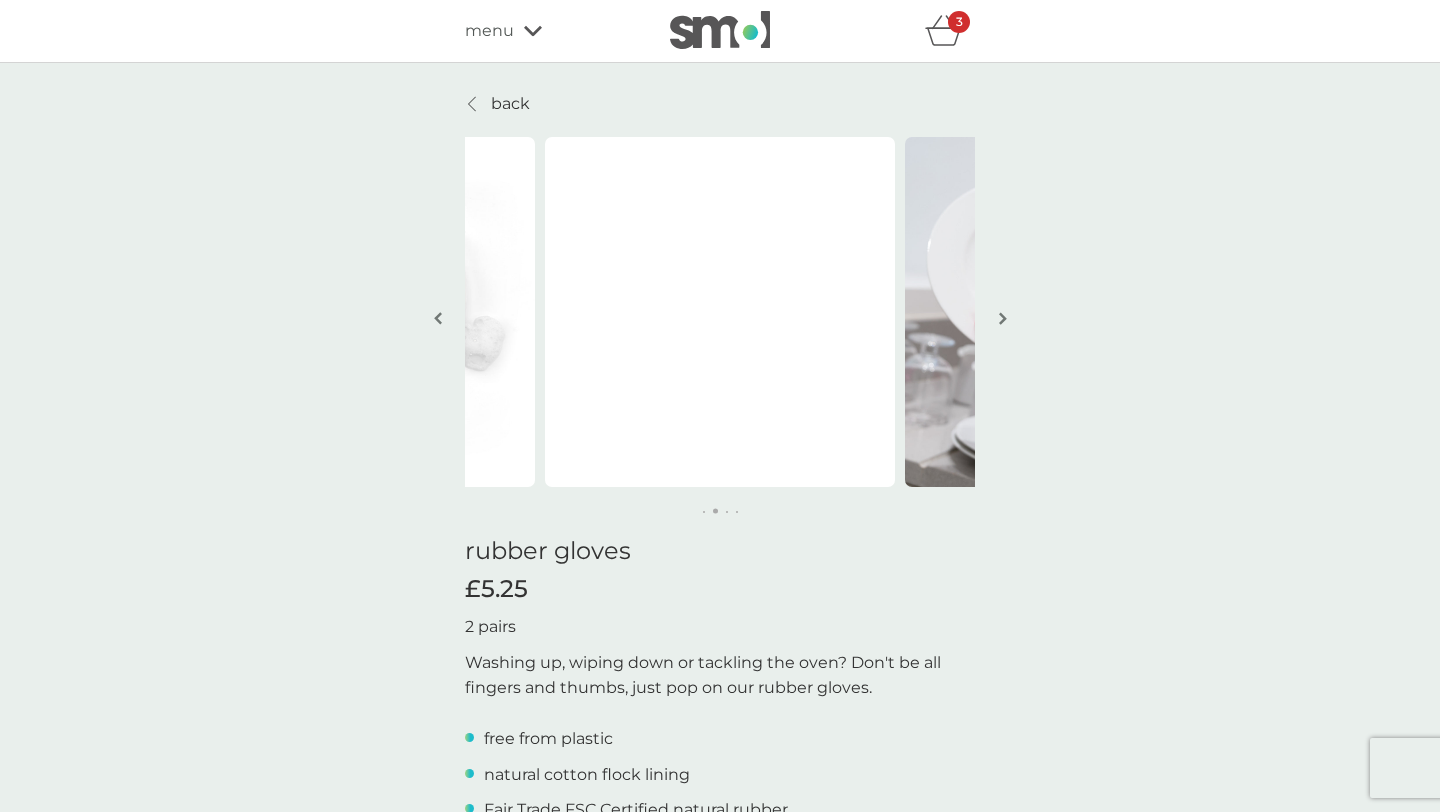 click at bounding box center (1003, 318) 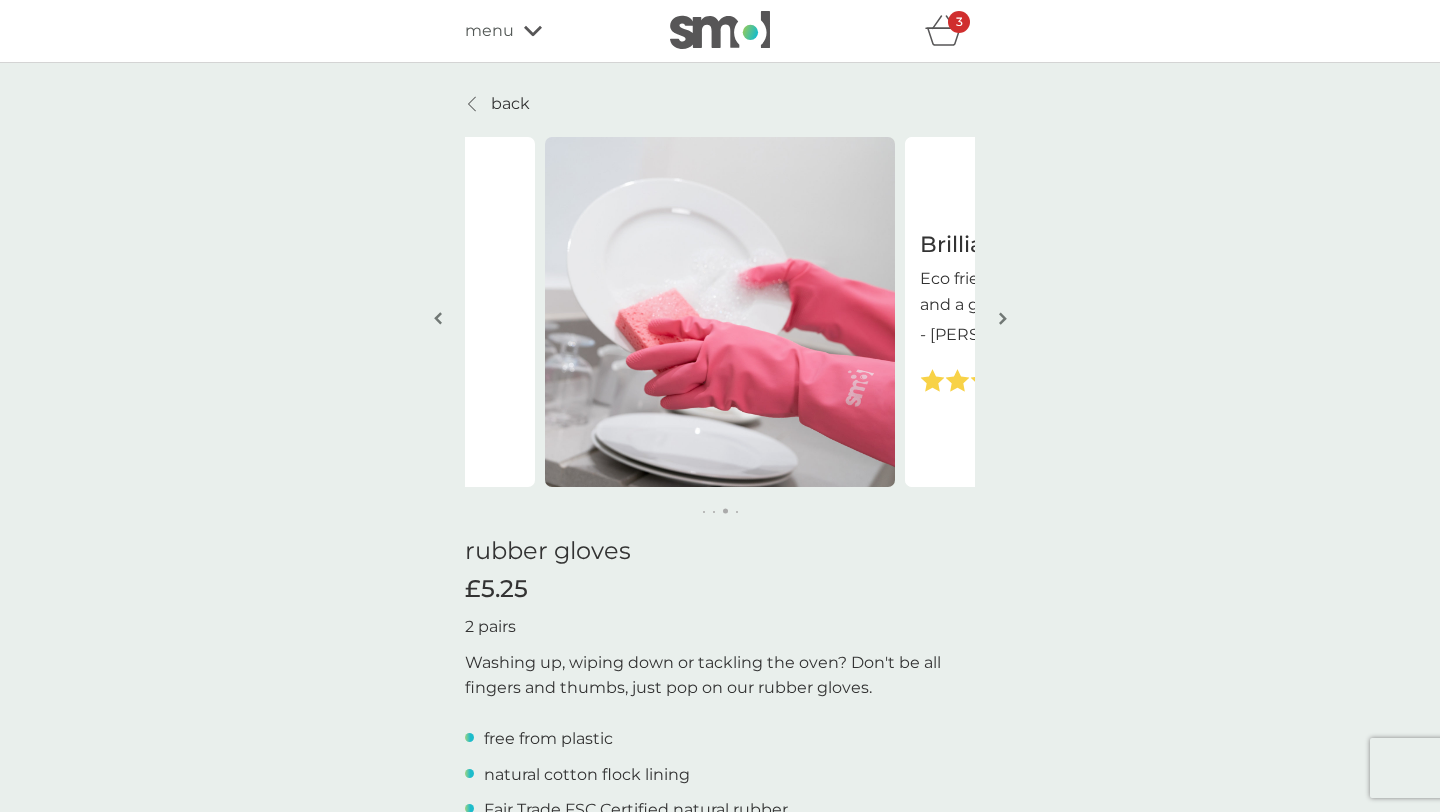 click at bounding box center [1003, 318] 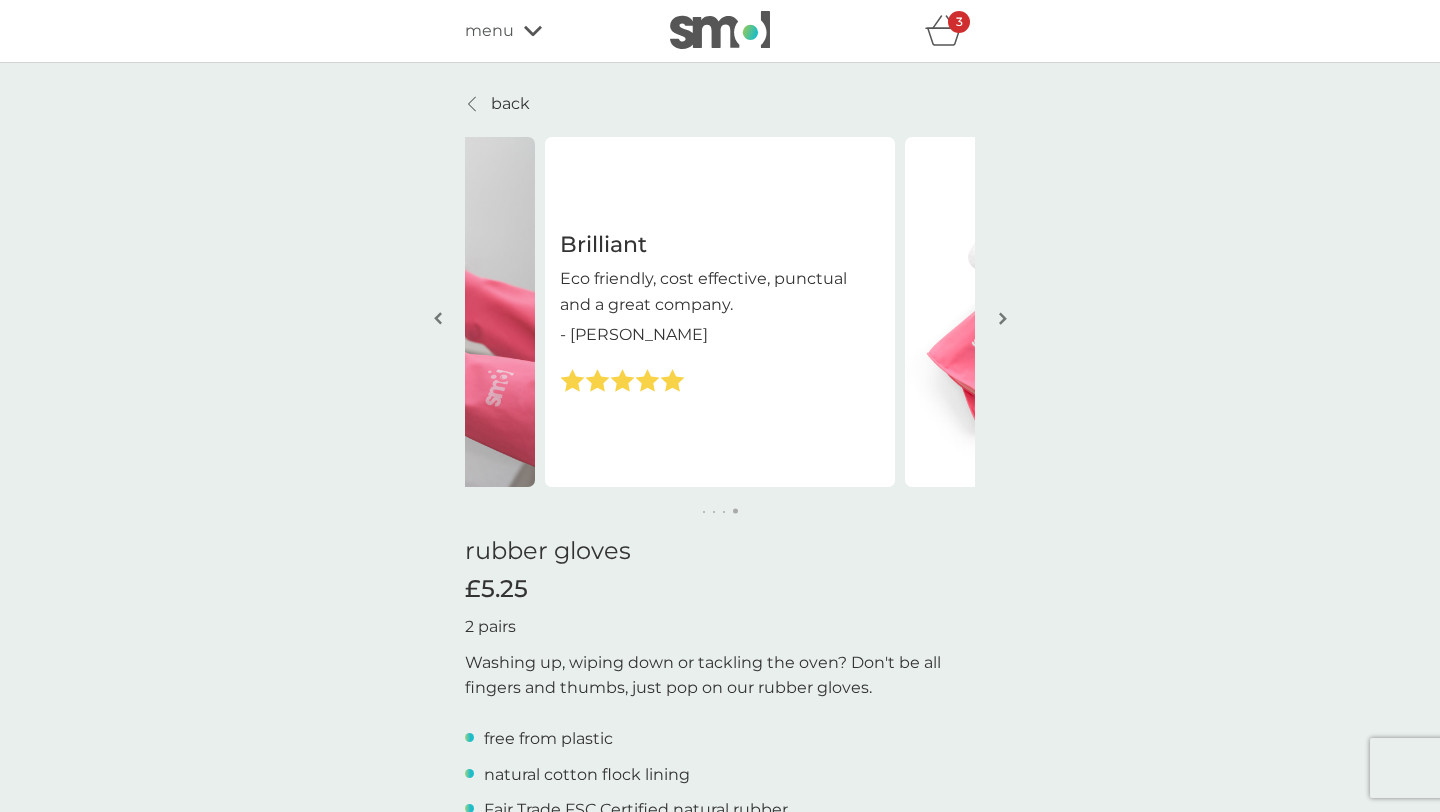 click at bounding box center [1002, 320] 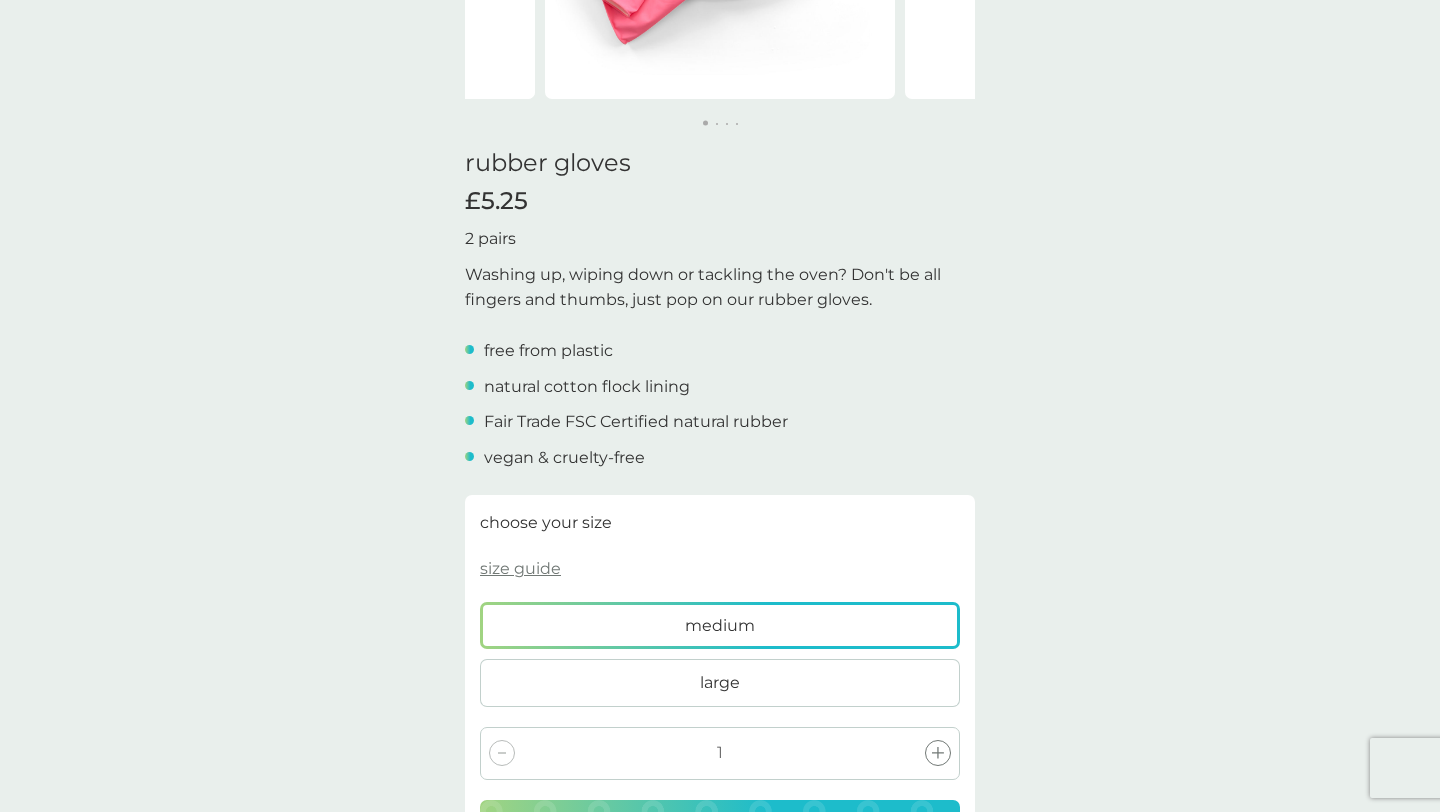 scroll, scrollTop: 561, scrollLeft: 0, axis: vertical 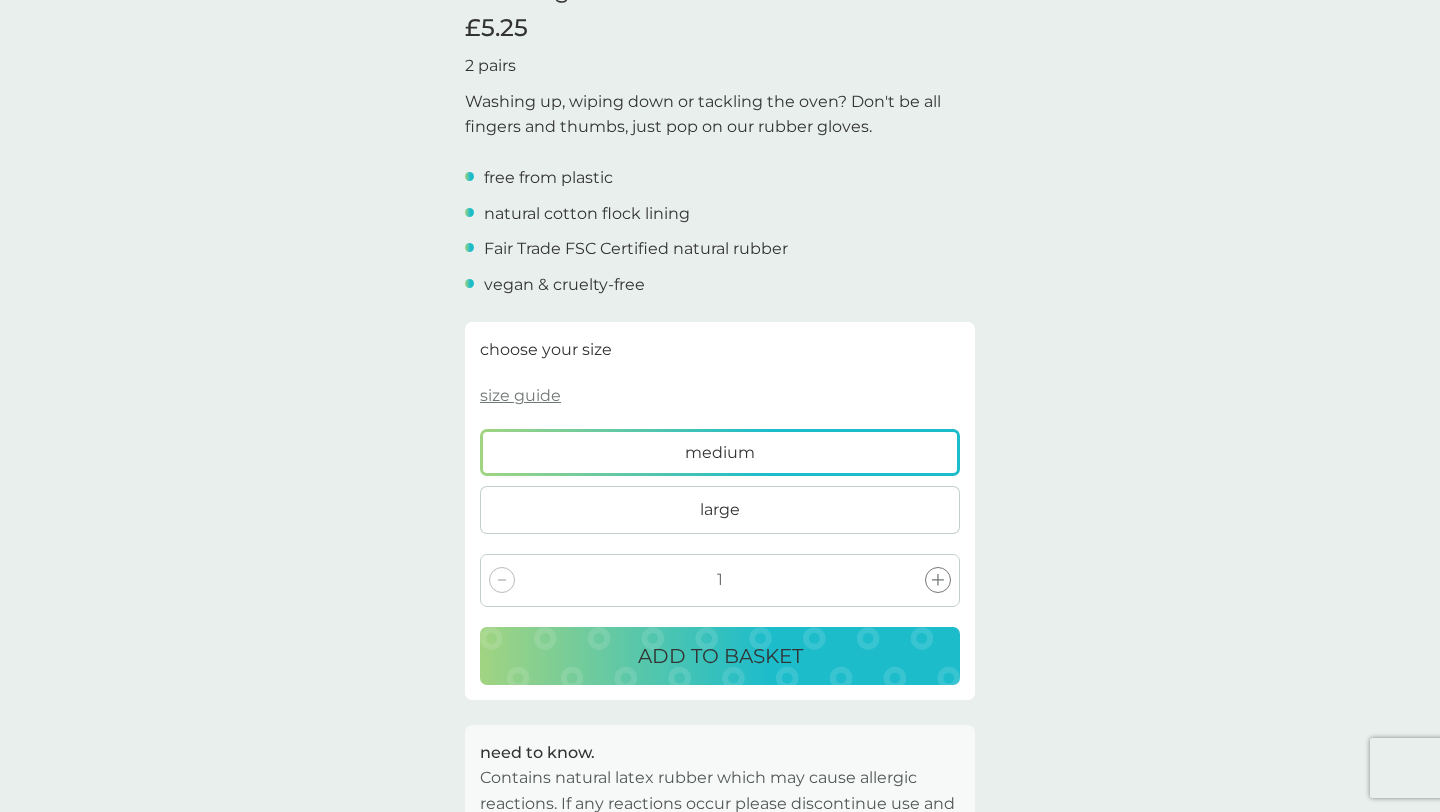 click on "ADD TO BASKET" at bounding box center (720, 656) 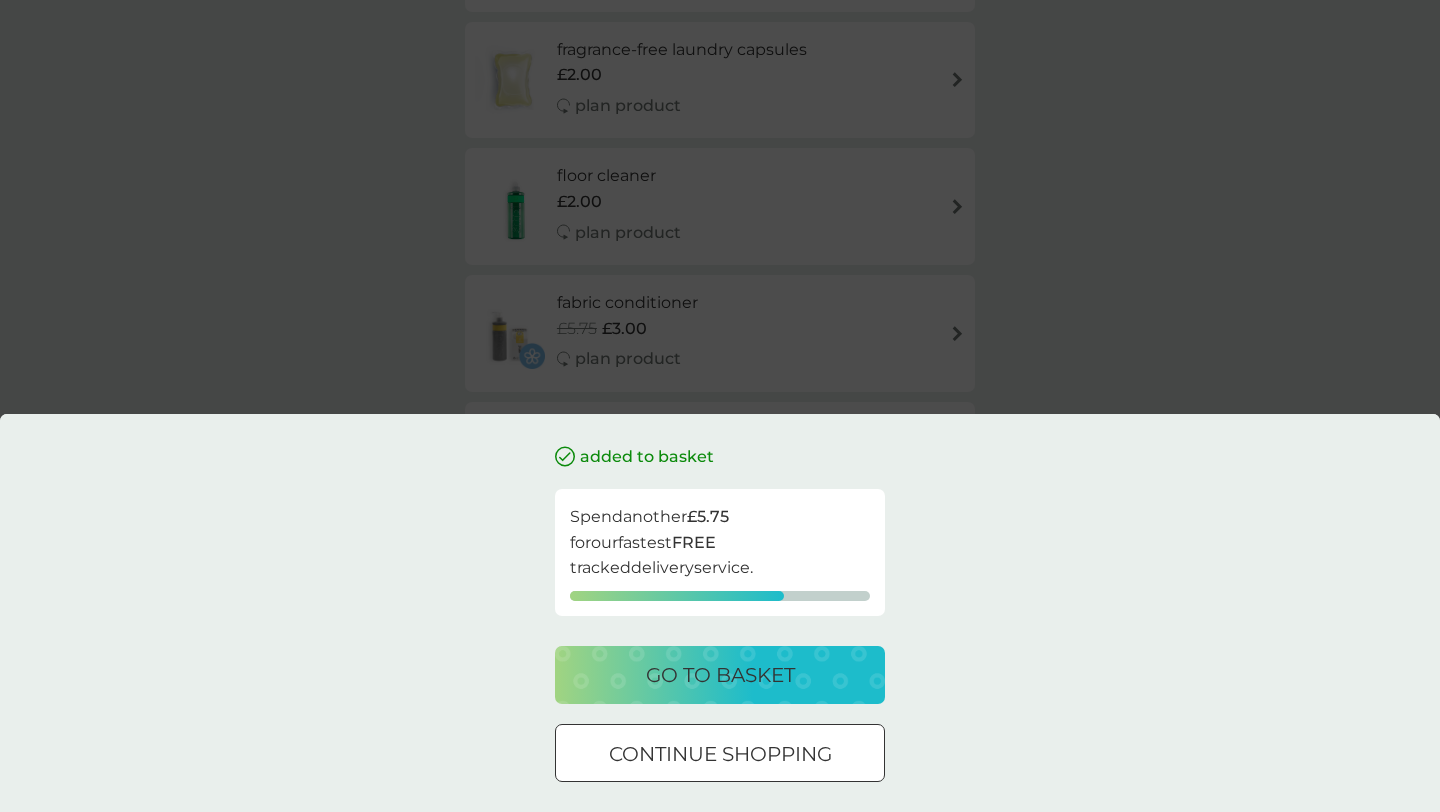 scroll, scrollTop: 0, scrollLeft: 0, axis: both 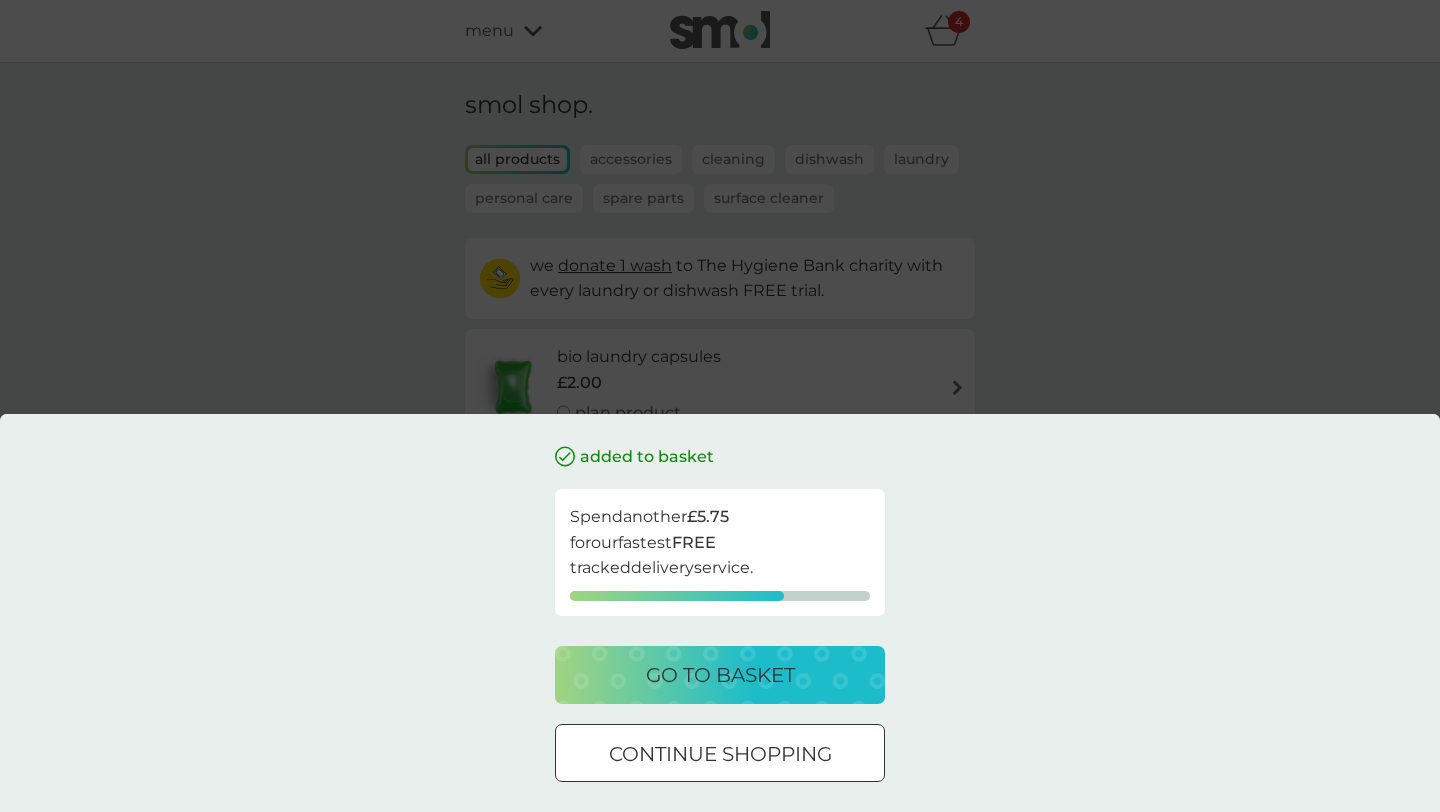 click on "continue shopping" at bounding box center (720, 754) 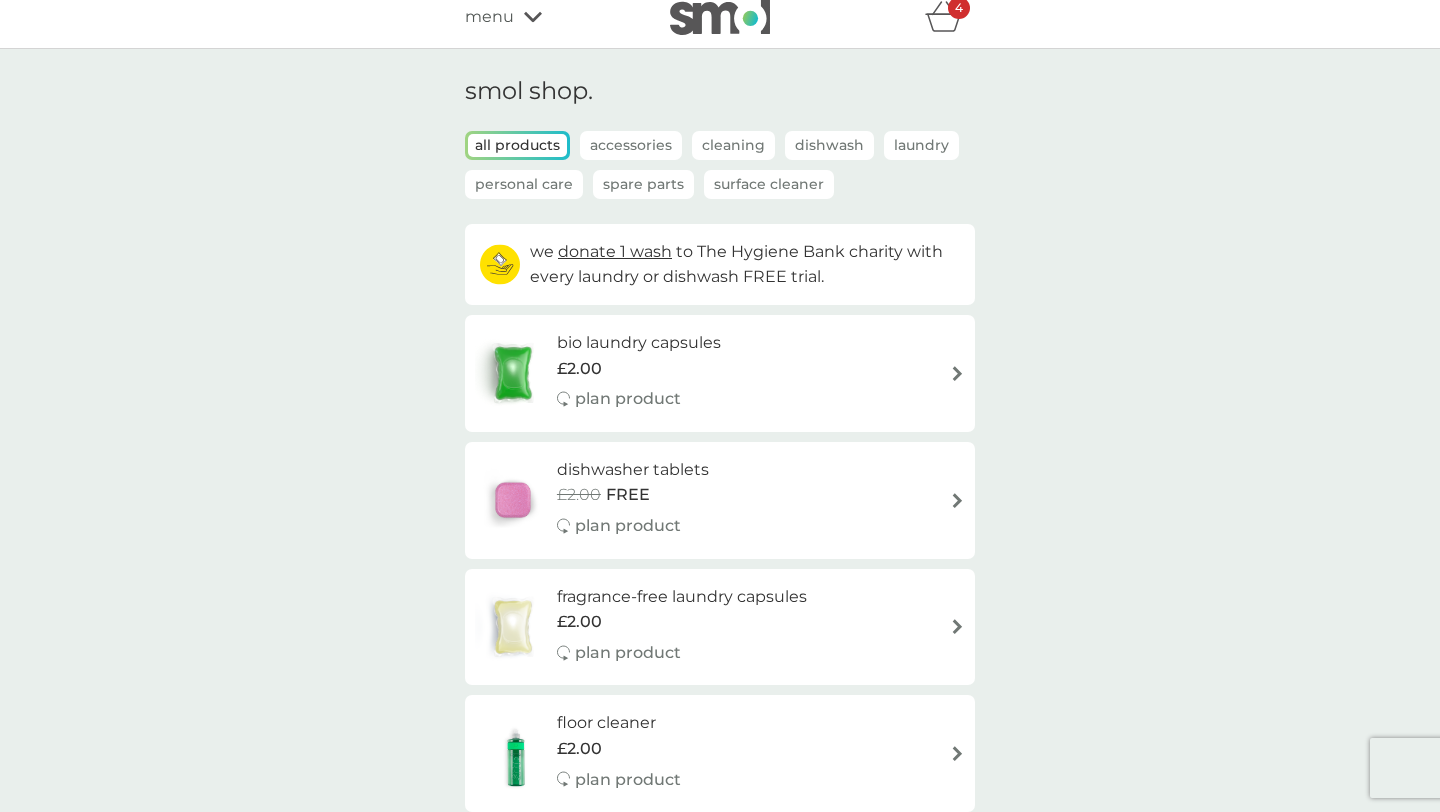 scroll, scrollTop: 0, scrollLeft: 0, axis: both 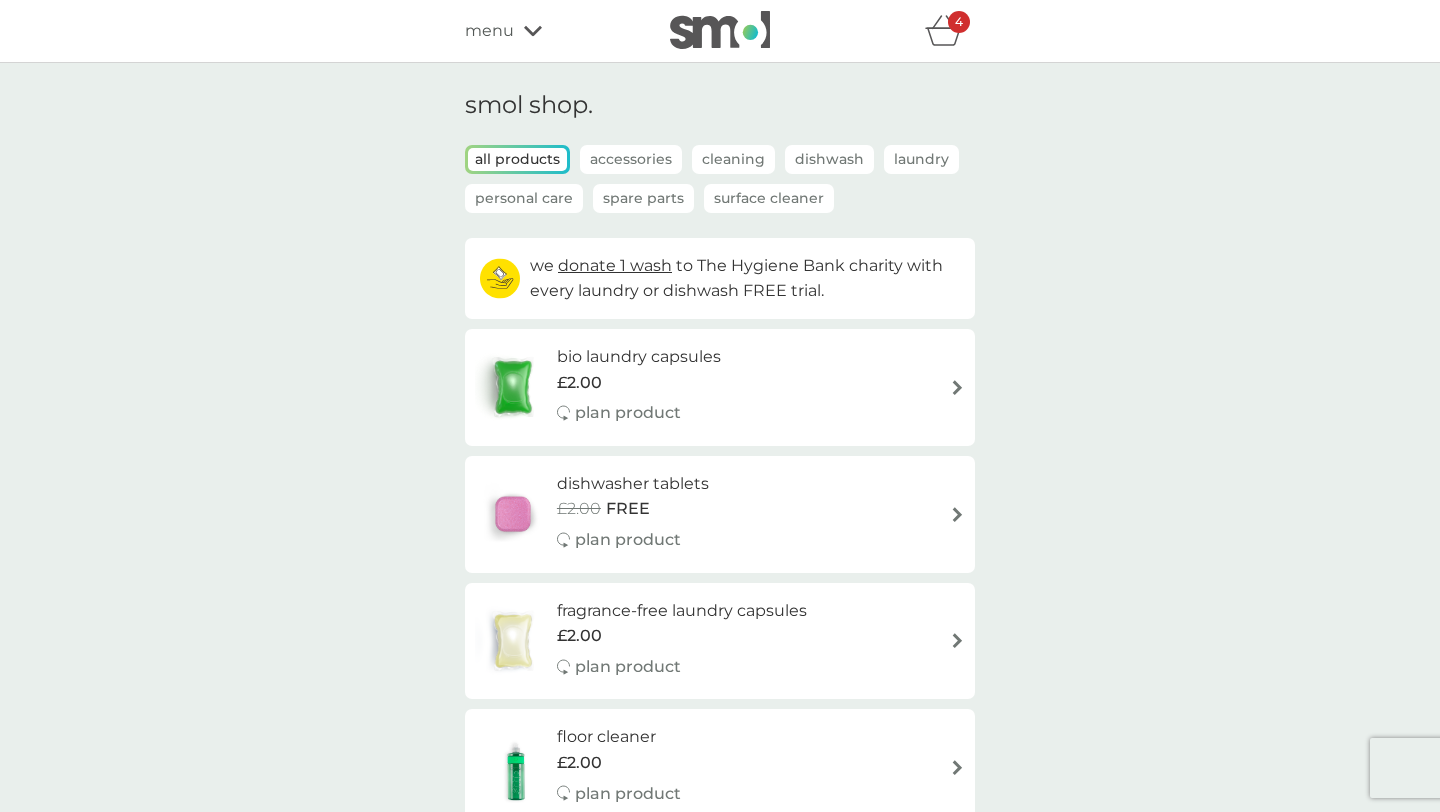 click 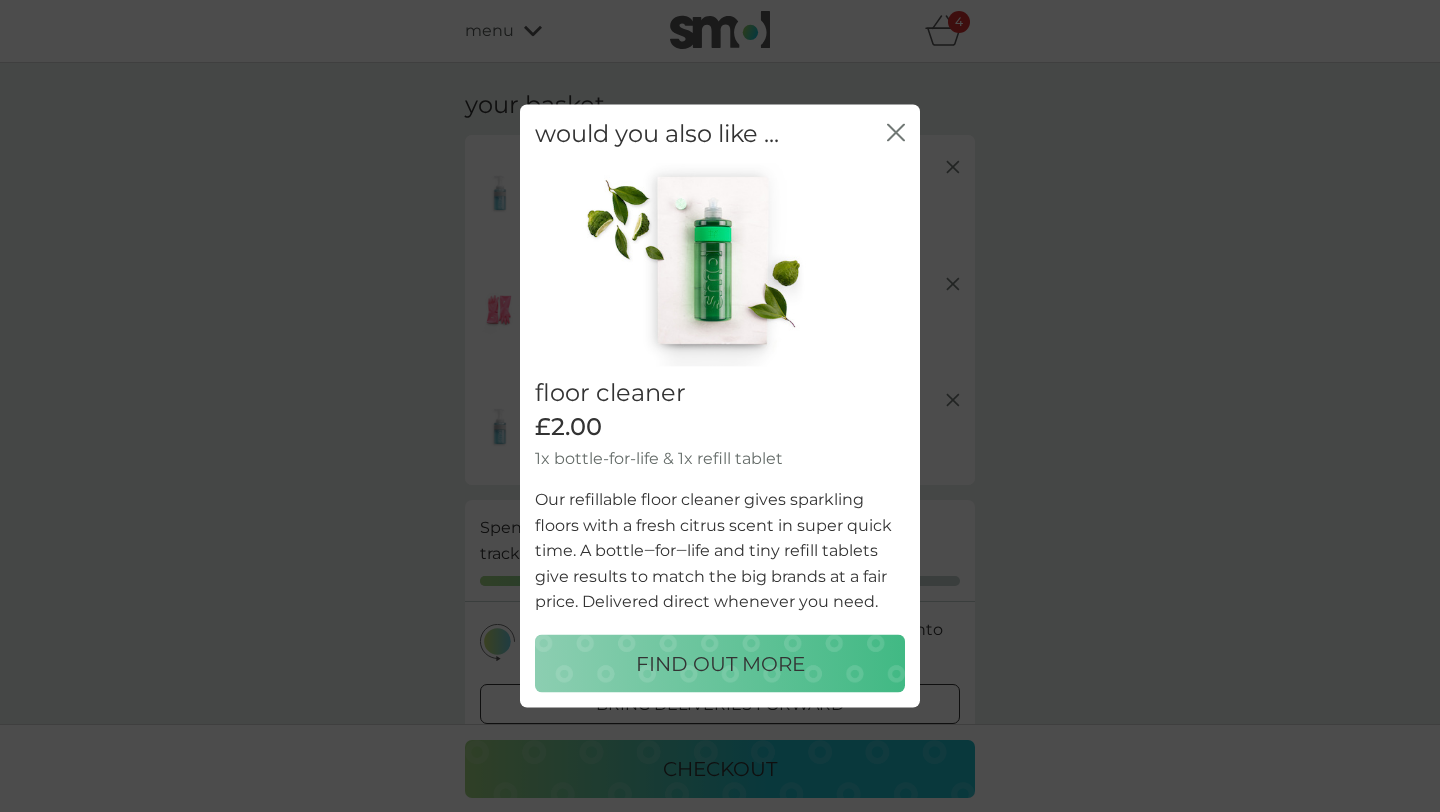 click 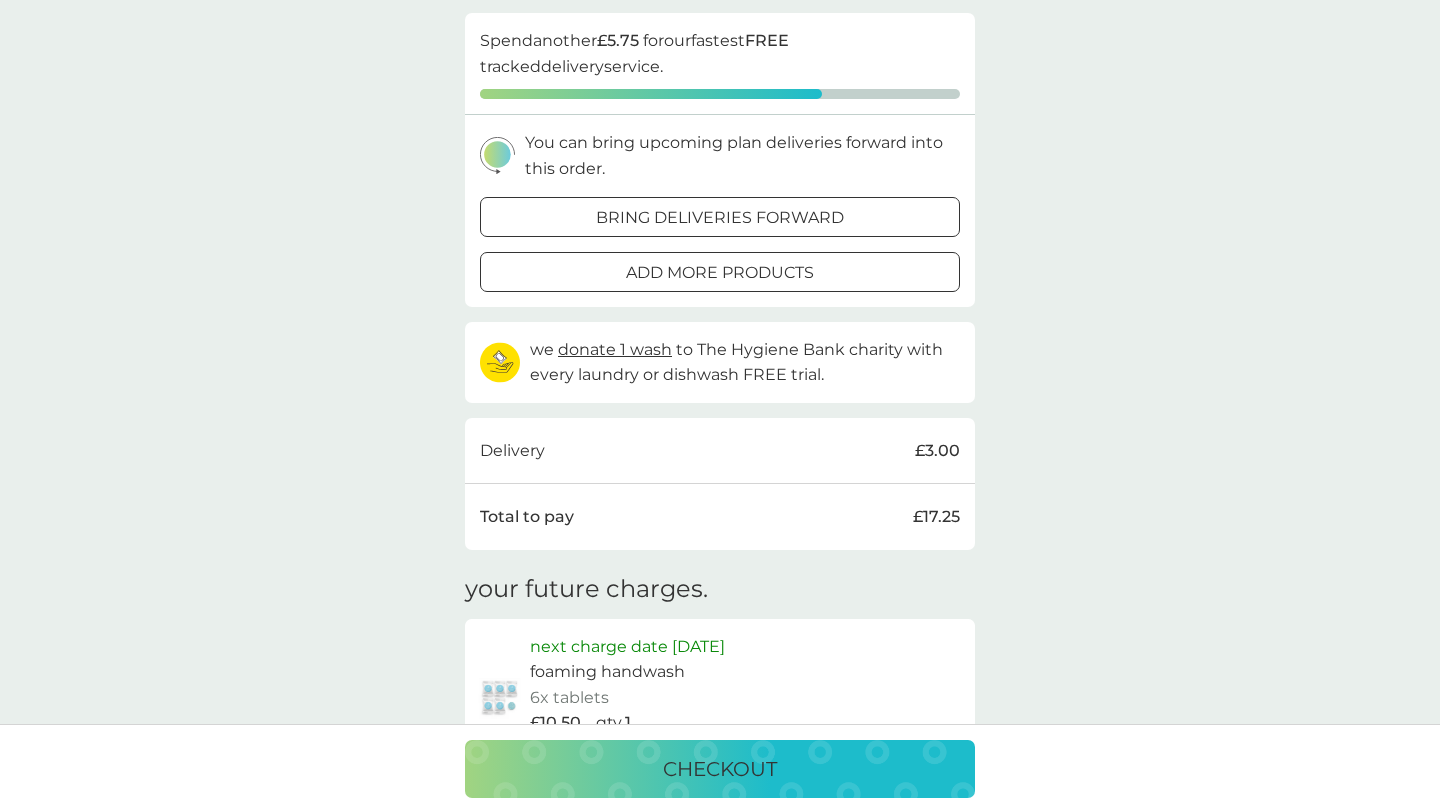 scroll, scrollTop: 431, scrollLeft: 0, axis: vertical 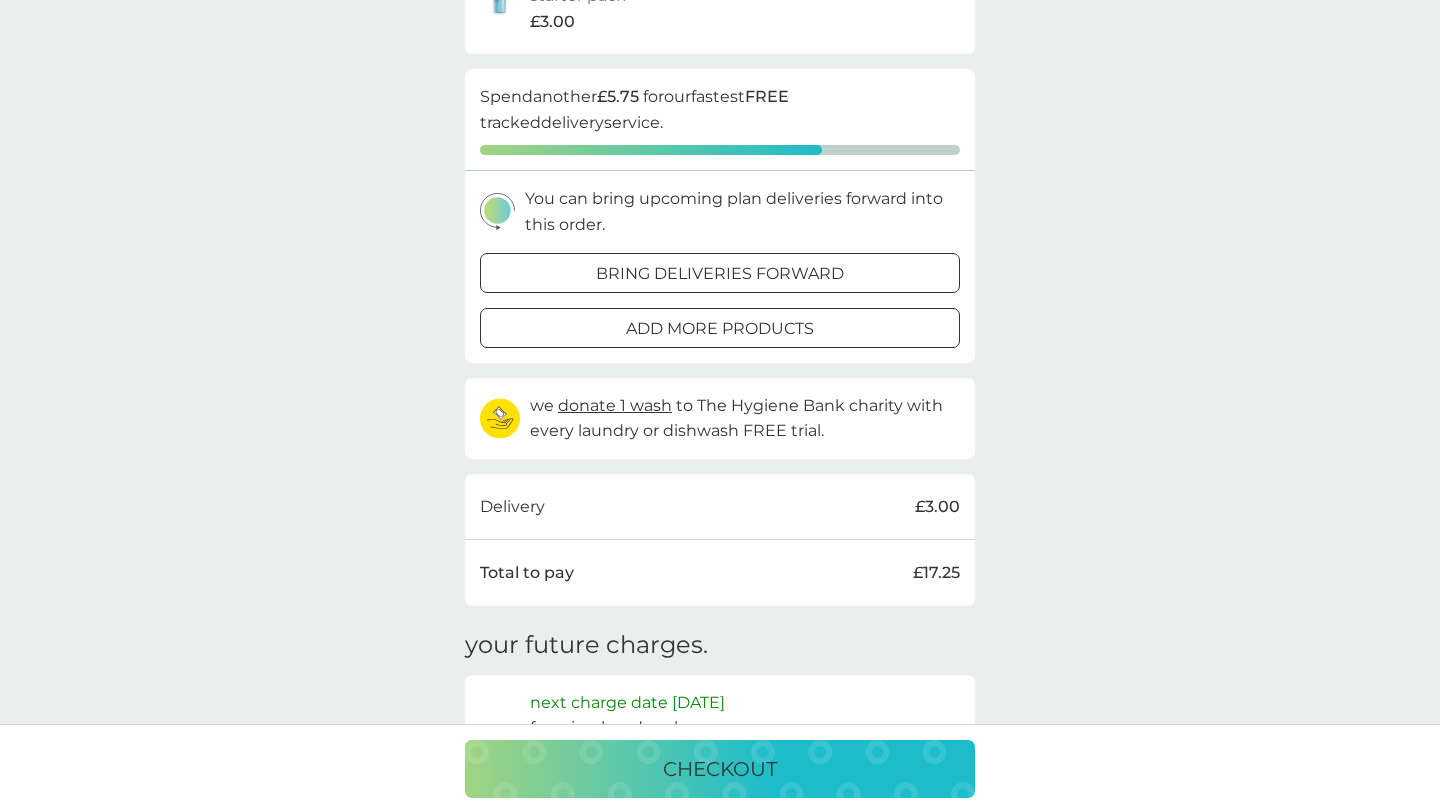 click on "checkout" at bounding box center (720, 769) 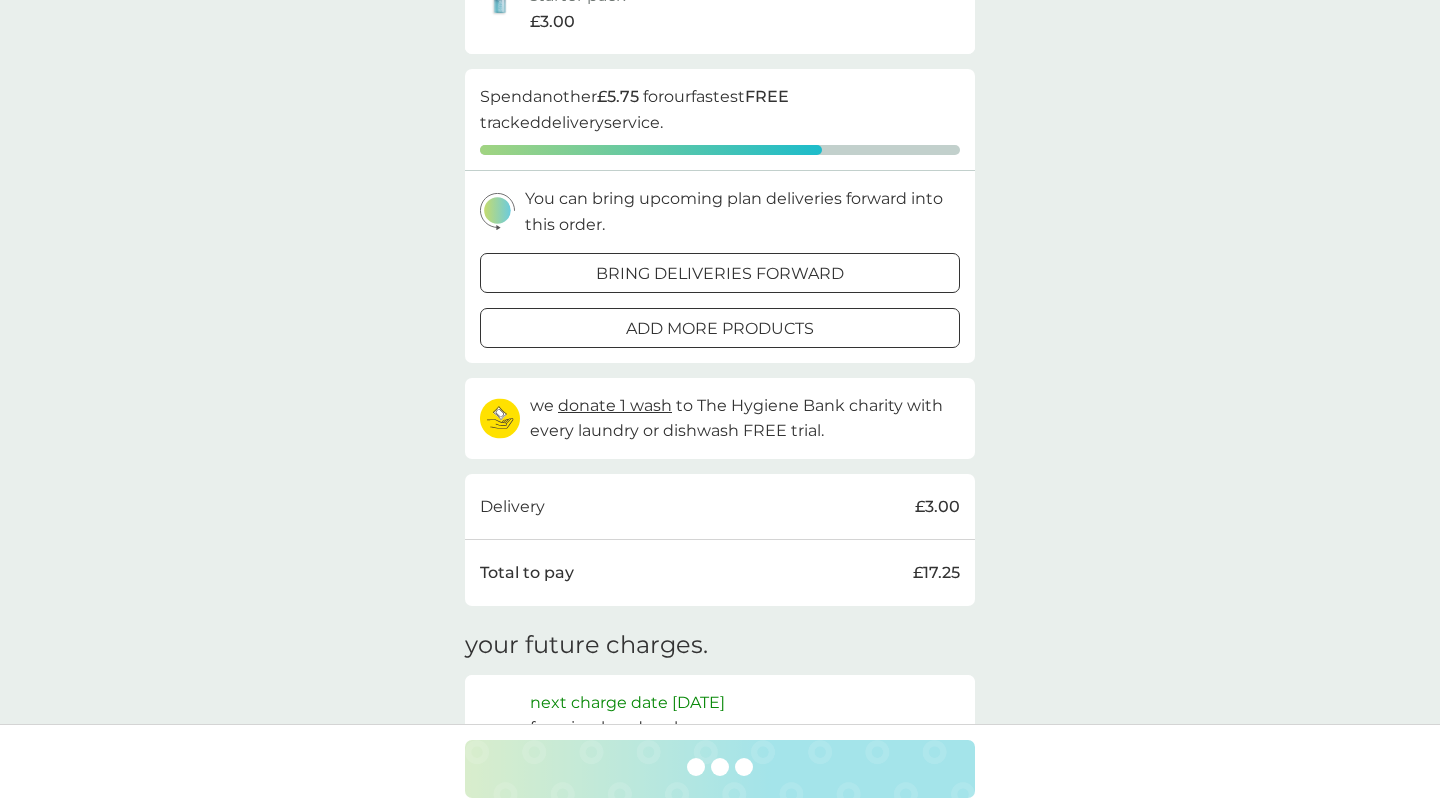 scroll, scrollTop: 0, scrollLeft: 0, axis: both 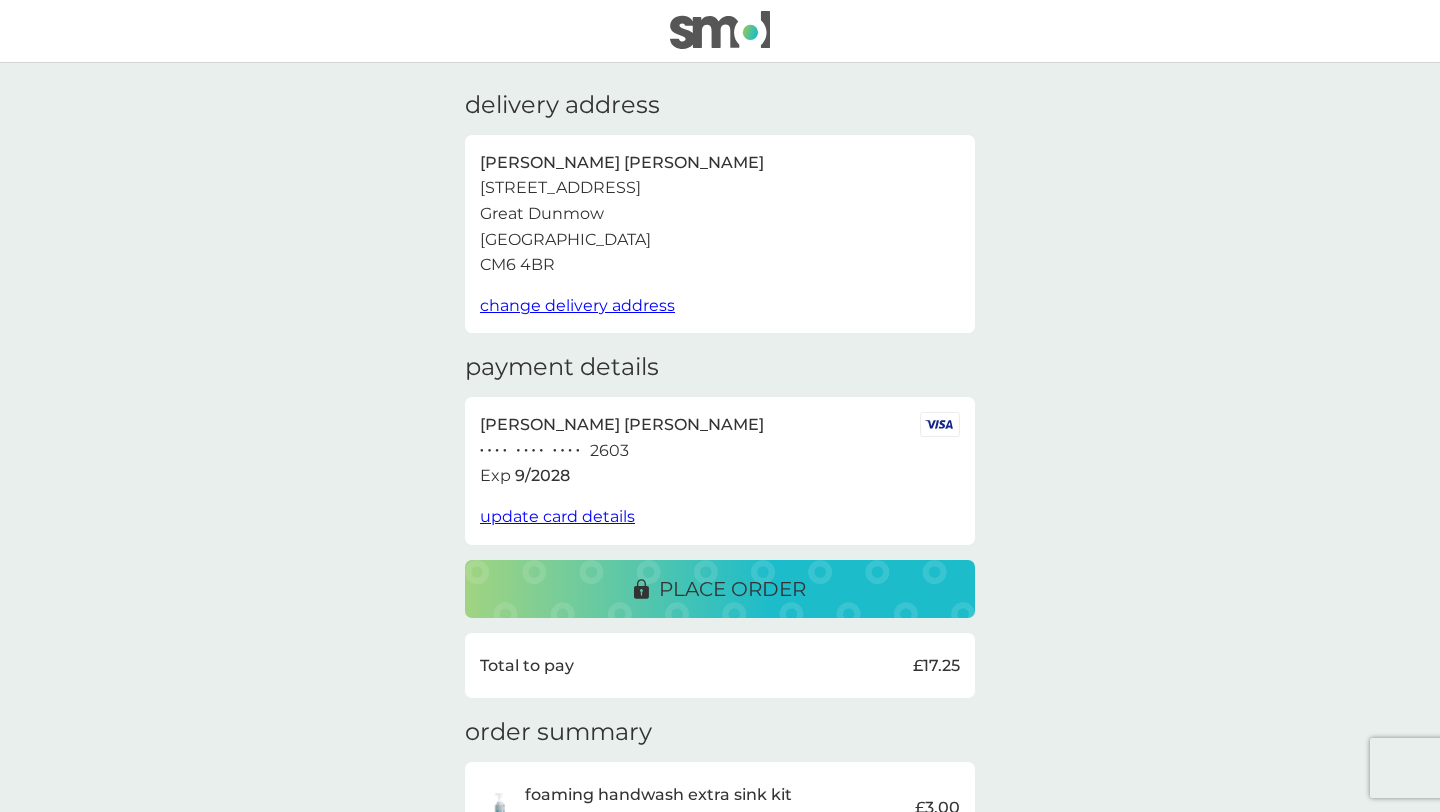 click on "place order" at bounding box center (720, 589) 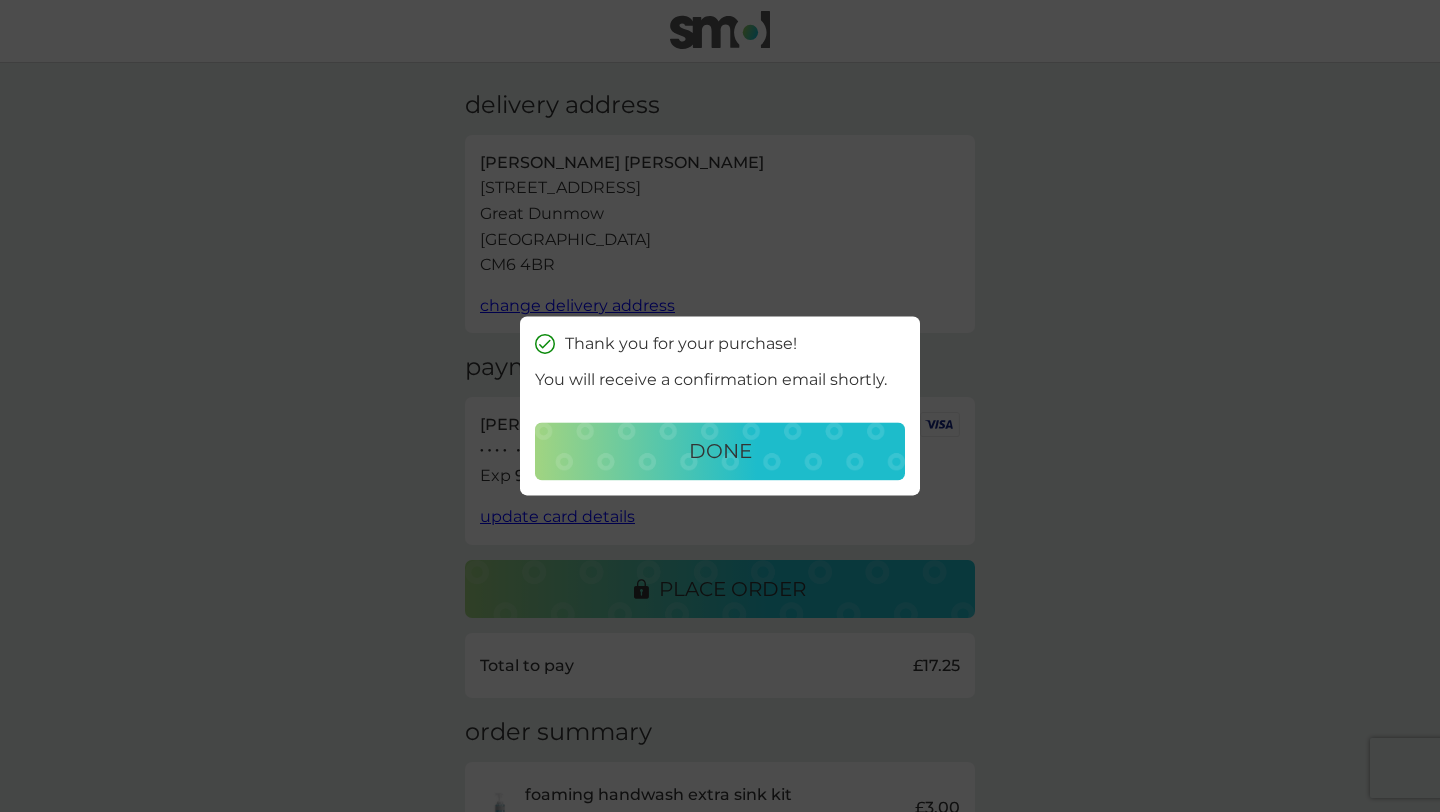 click on "done" at bounding box center [720, 452] 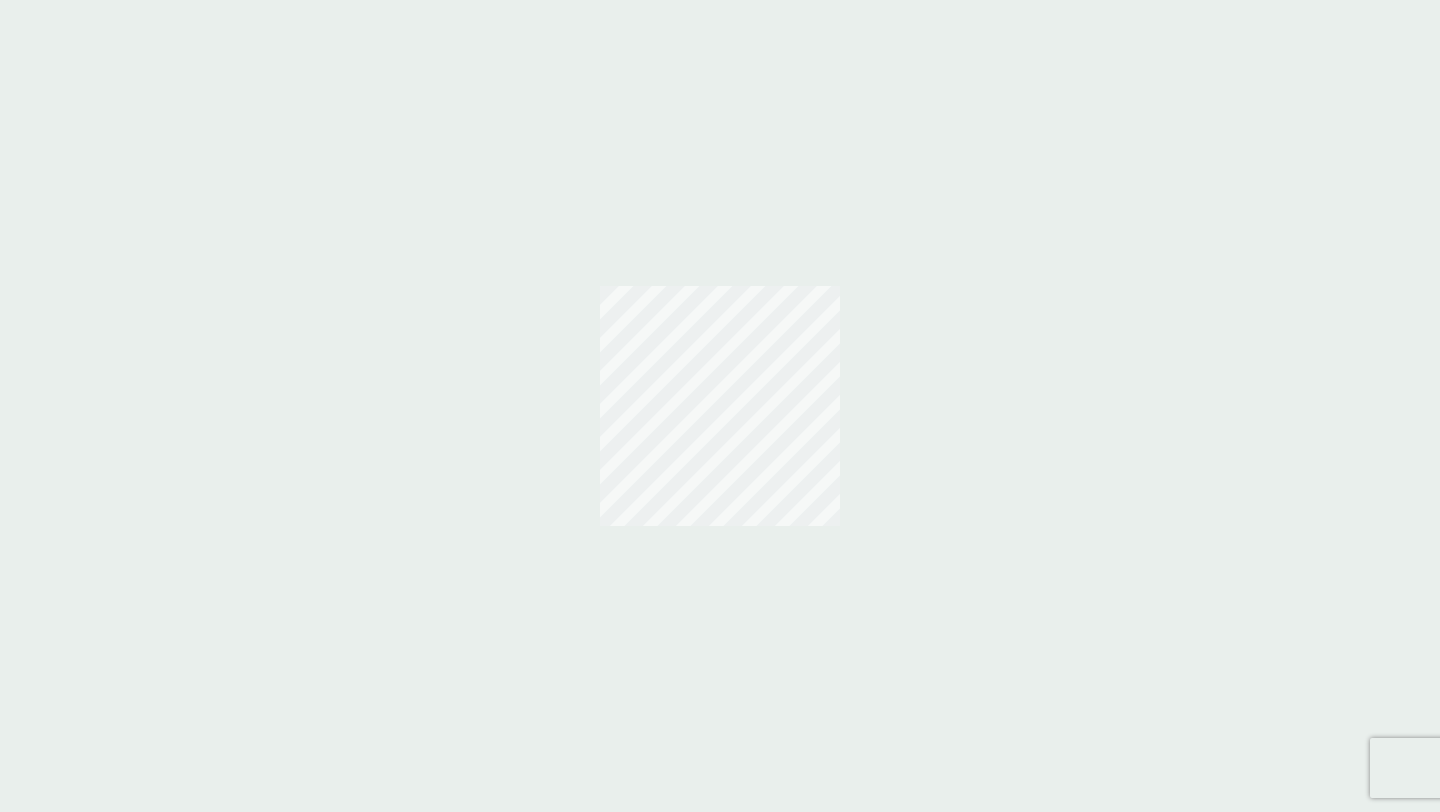 scroll, scrollTop: 0, scrollLeft: 0, axis: both 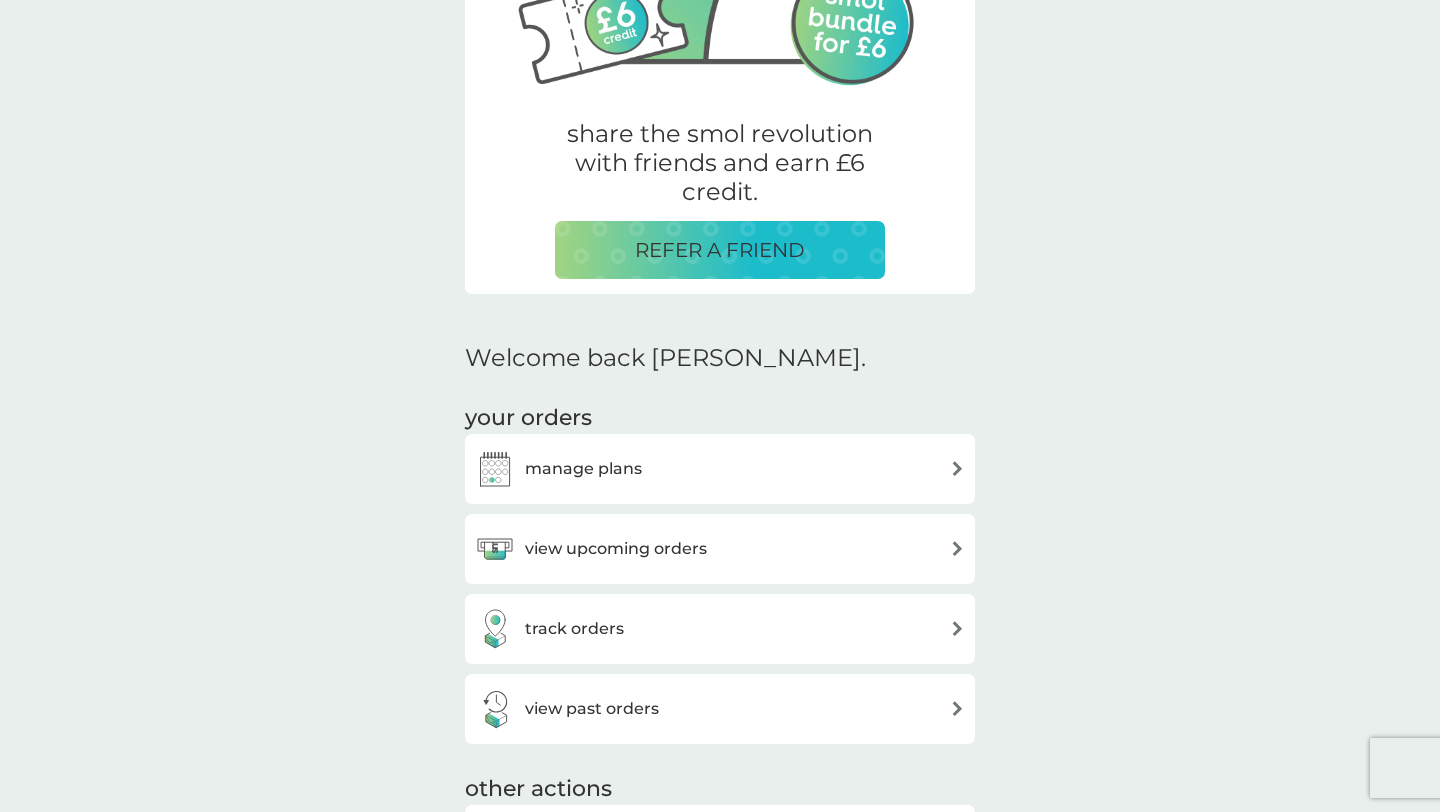 click on "manage plans" at bounding box center [583, 469] 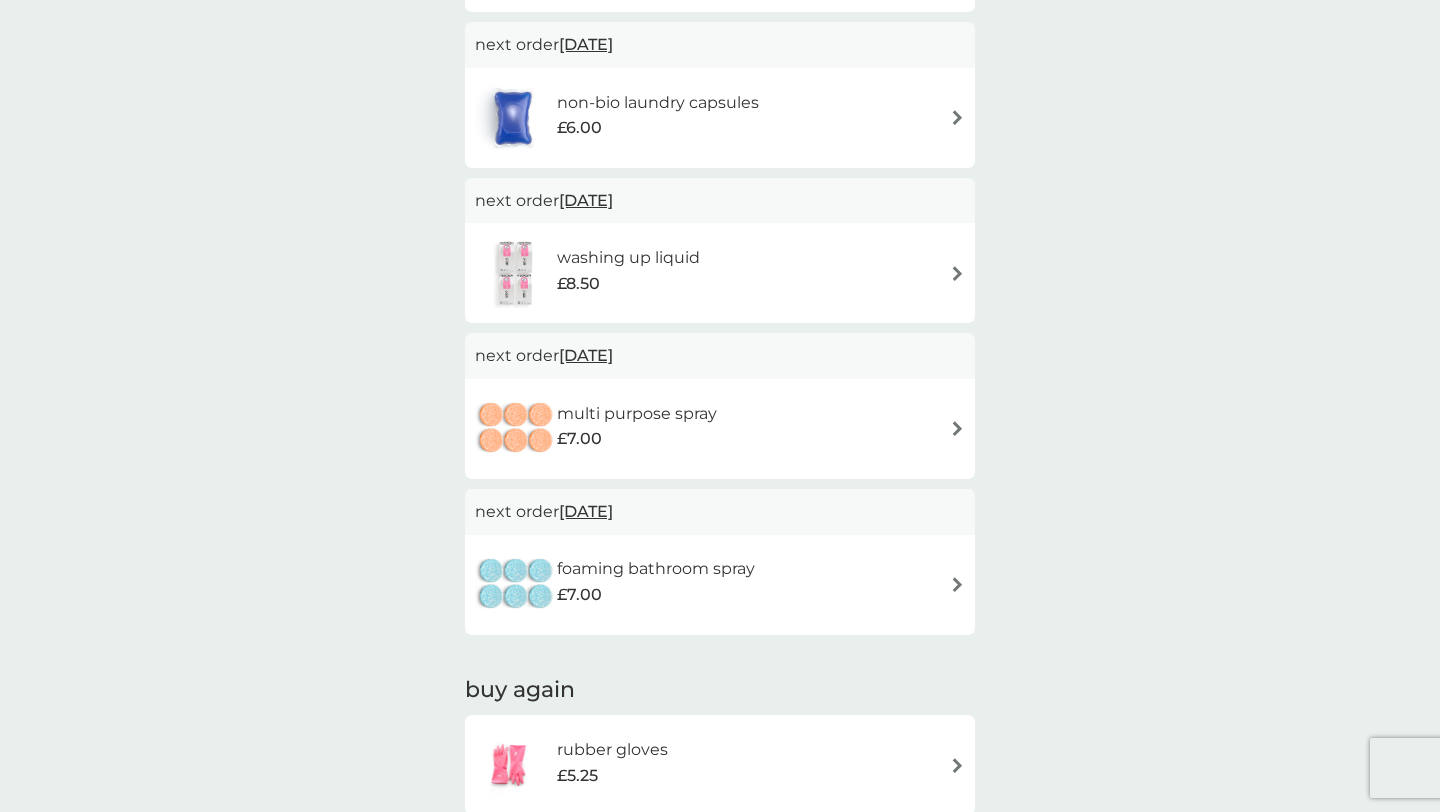 scroll, scrollTop: 327, scrollLeft: 0, axis: vertical 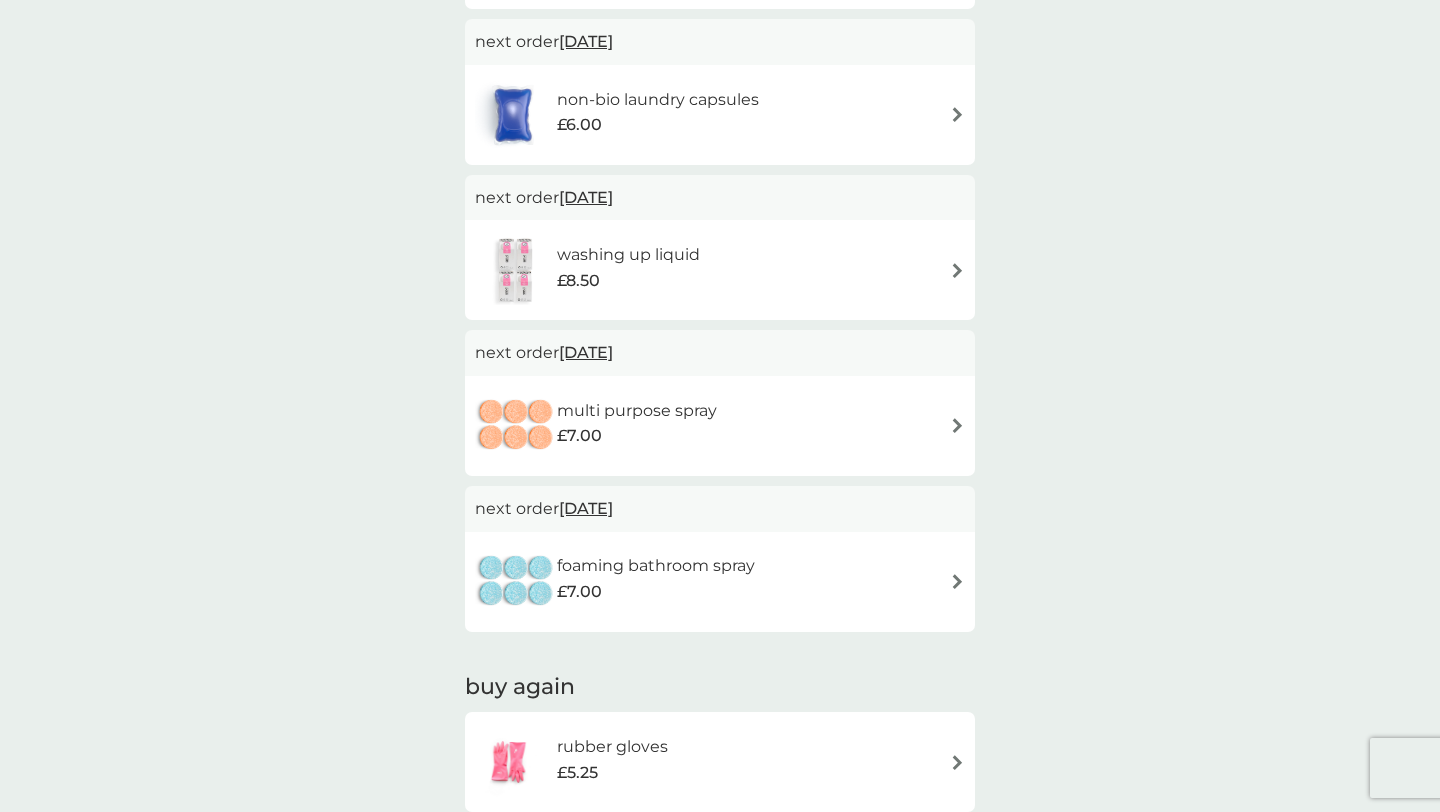 click on "£7.00" at bounding box center [637, 436] 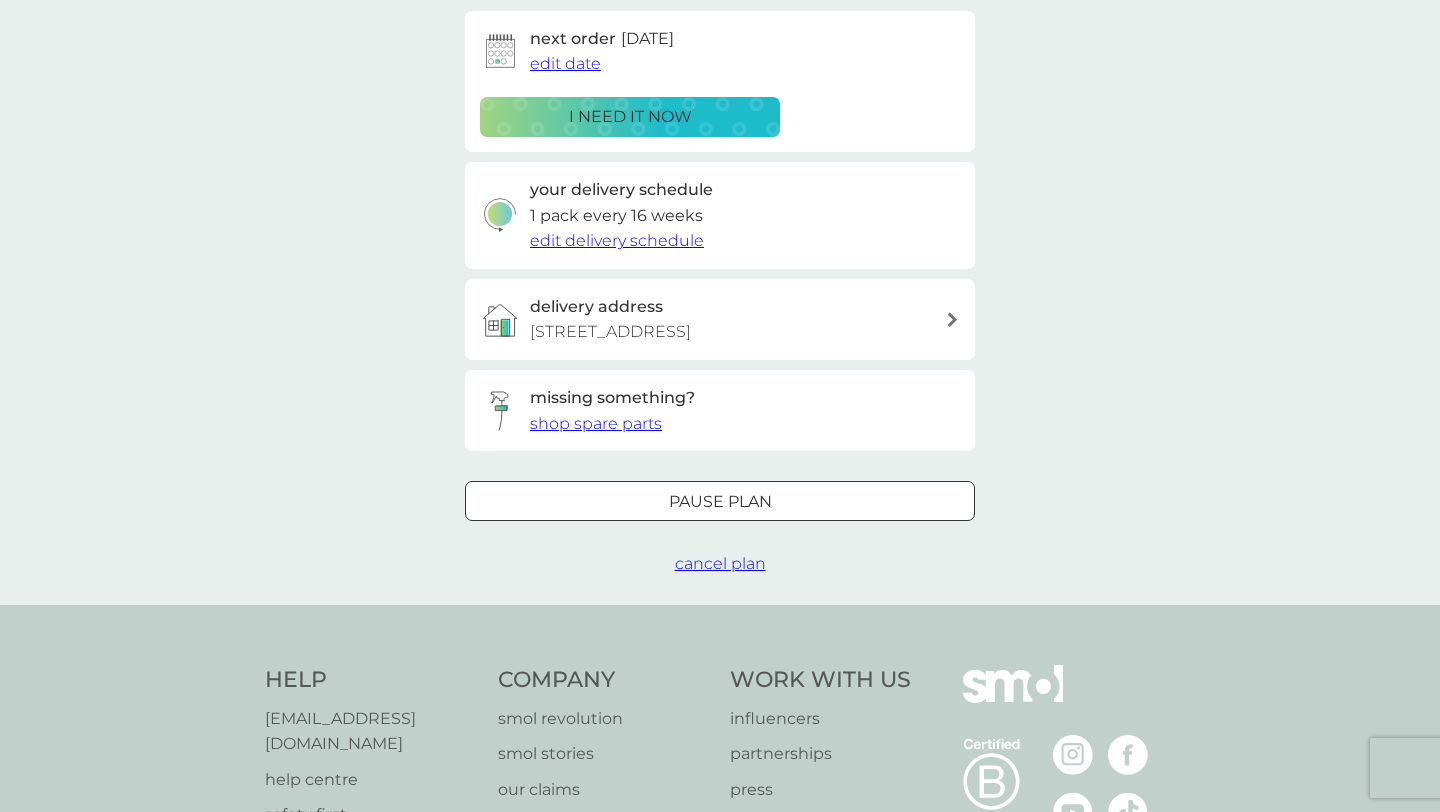 scroll, scrollTop: 0, scrollLeft: 0, axis: both 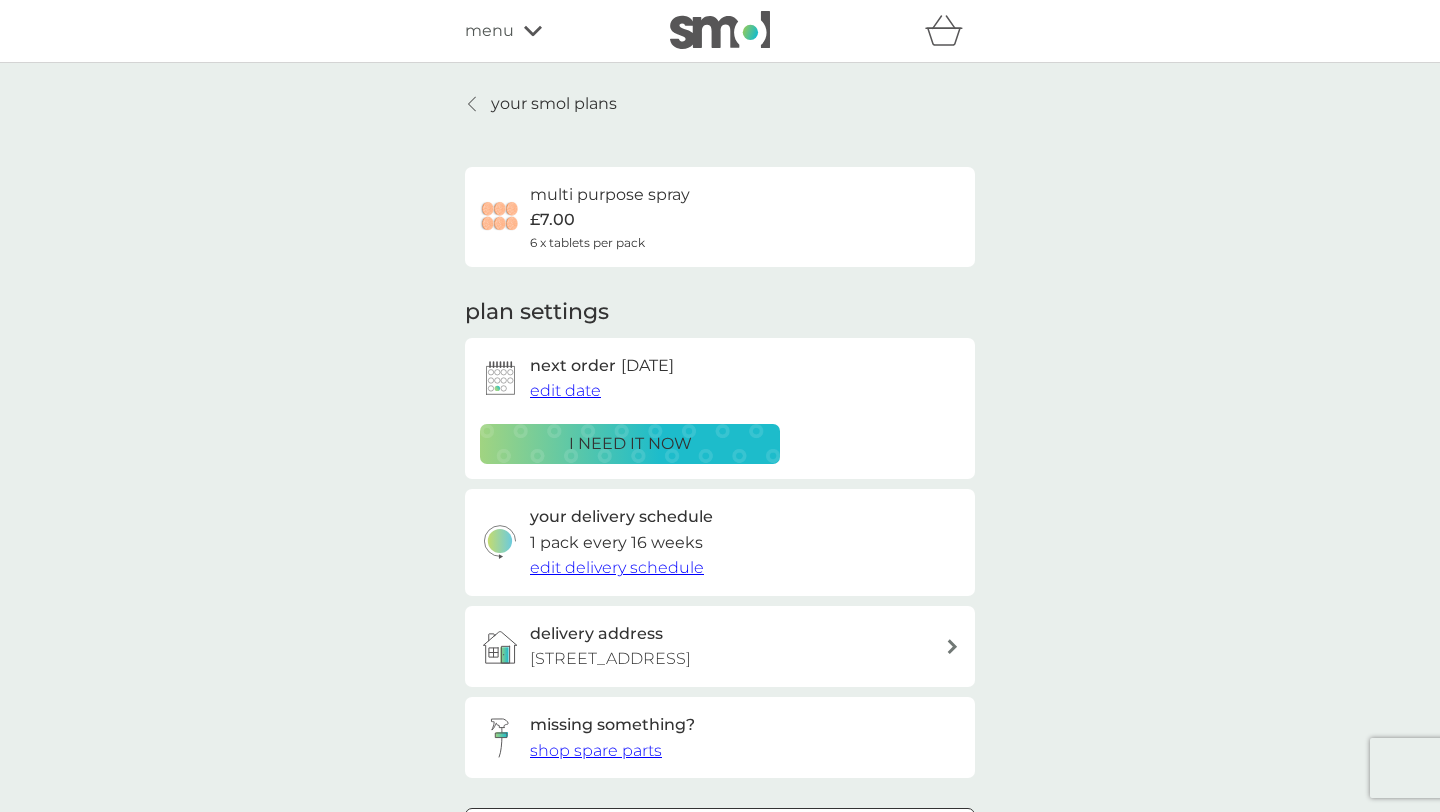 click on "edit date" at bounding box center (565, 390) 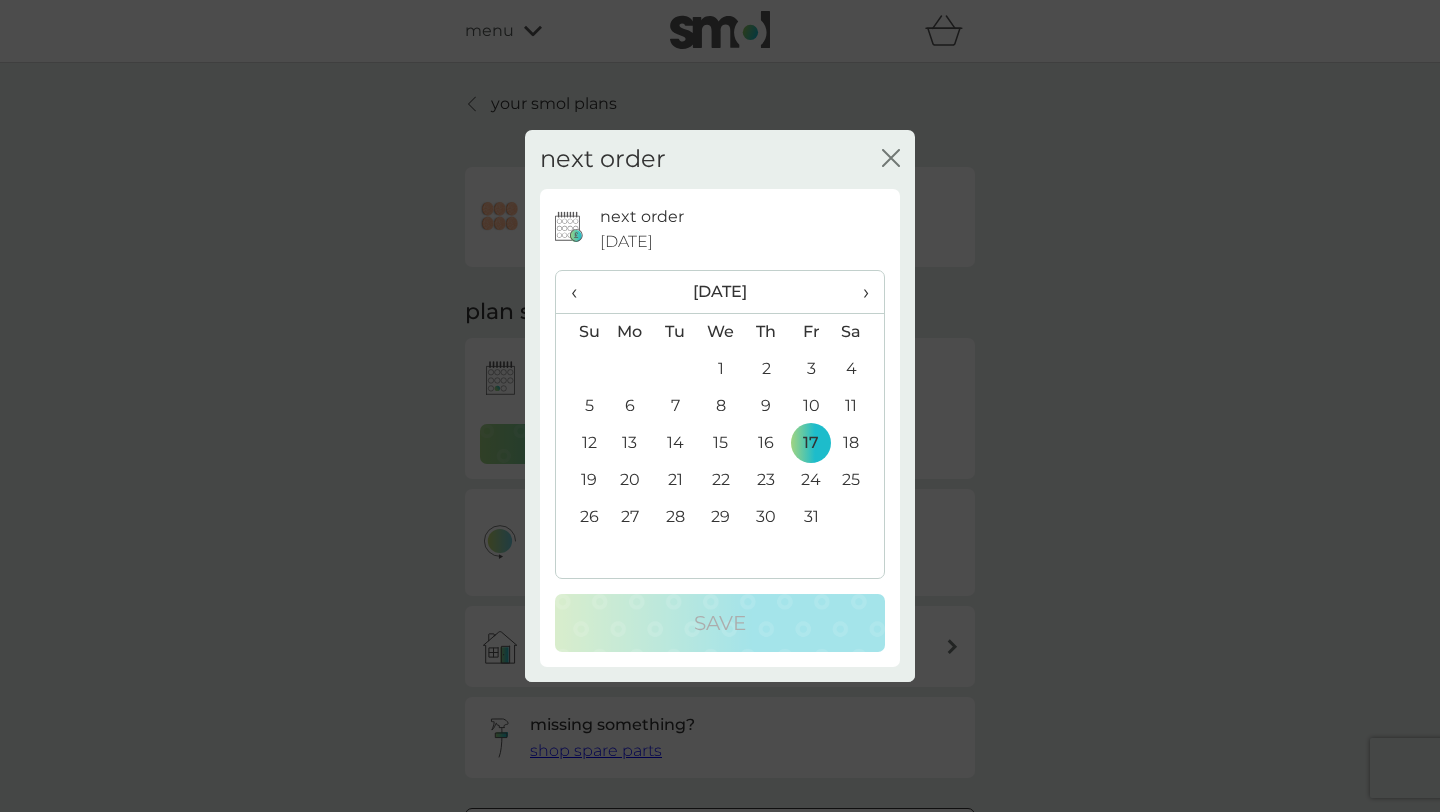 click on "›" at bounding box center (859, 292) 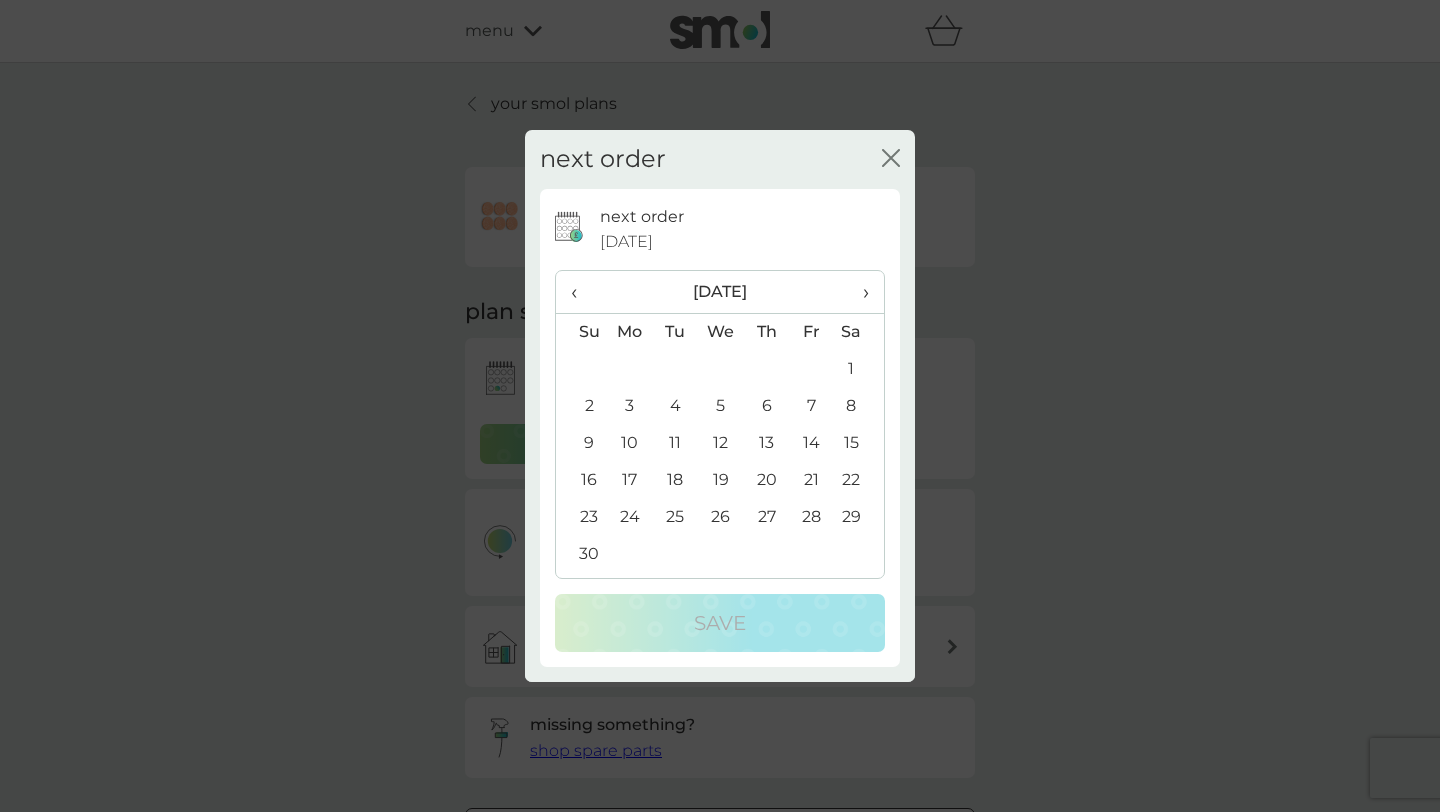 click on "›" at bounding box center [859, 292] 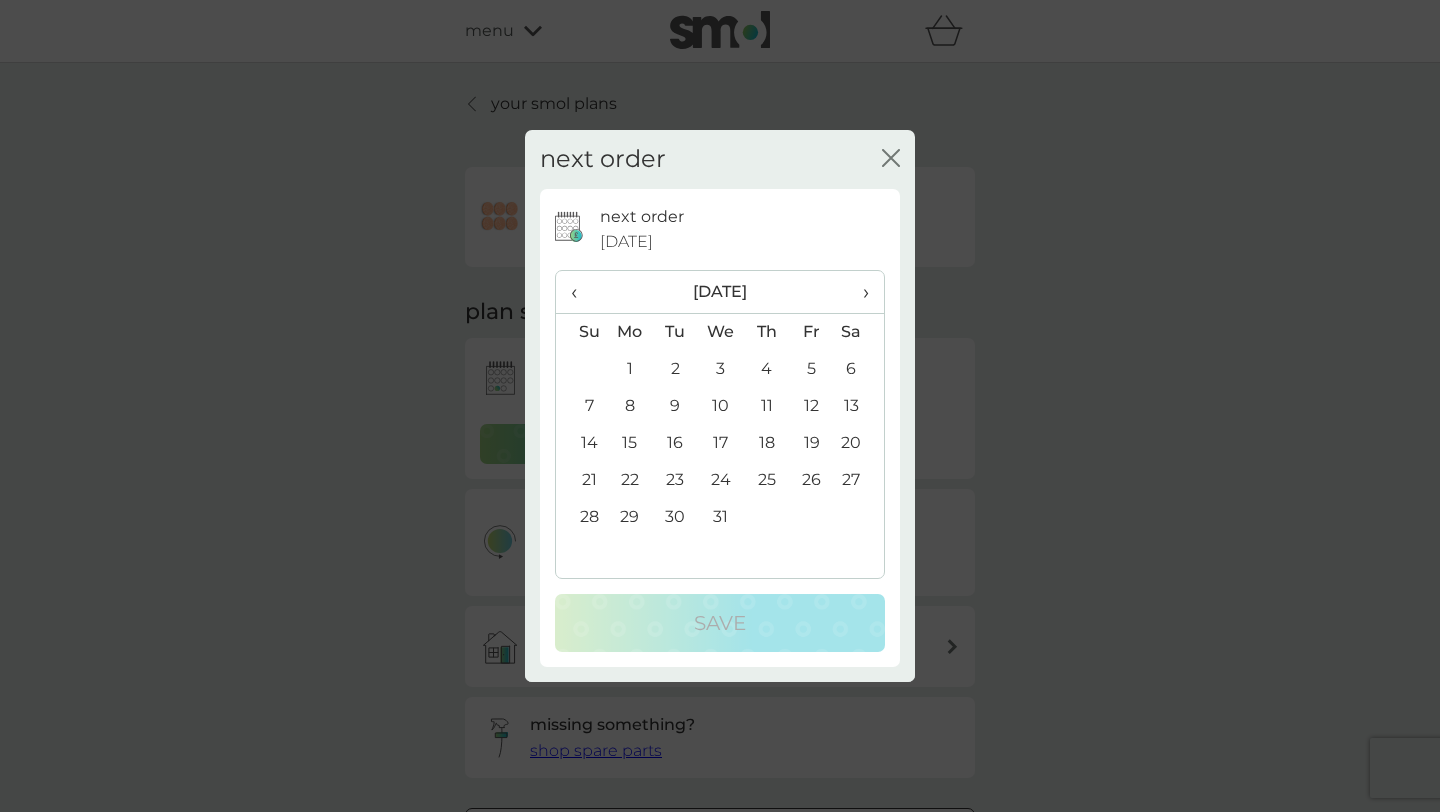 click on "›" at bounding box center (859, 292) 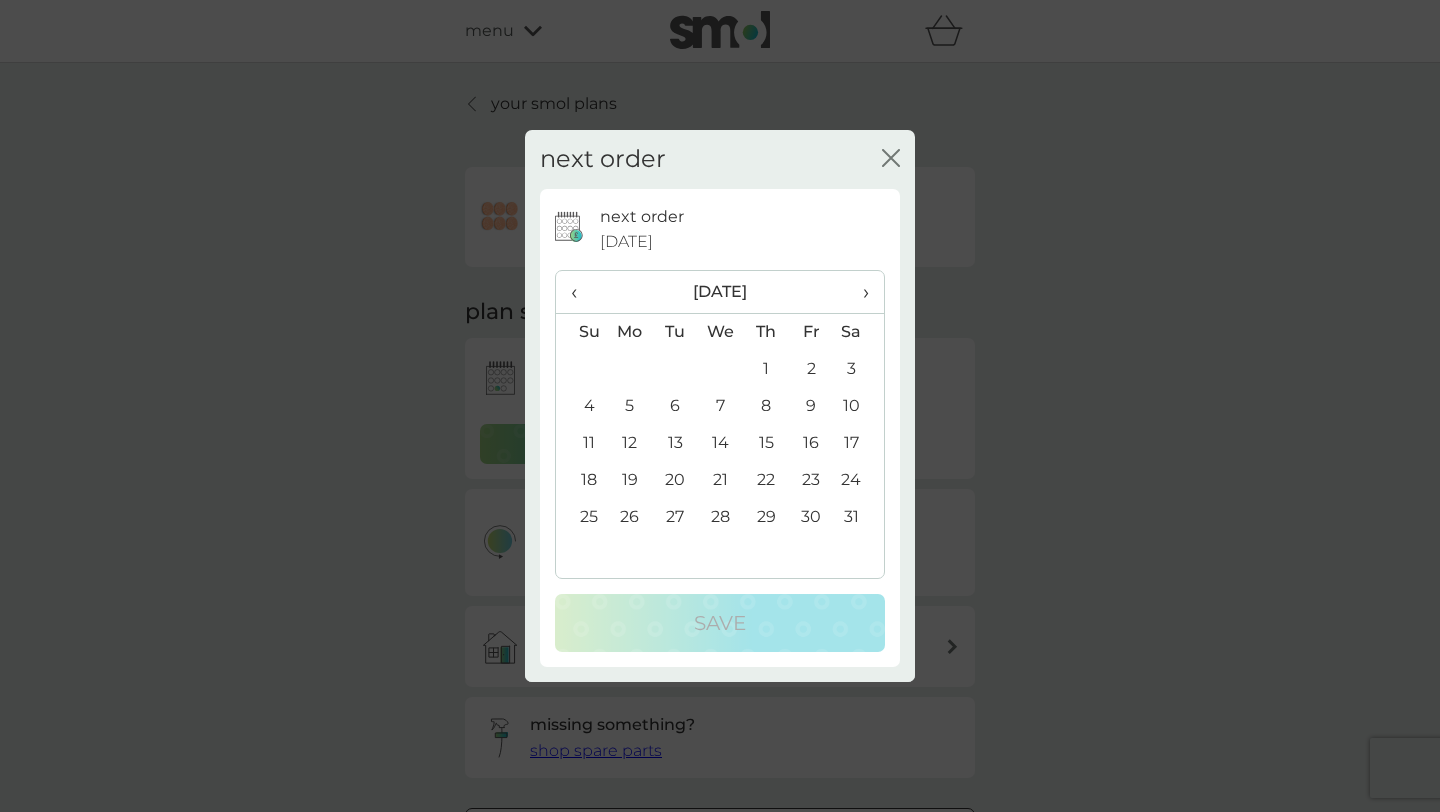 click on "1" at bounding box center [766, 369] 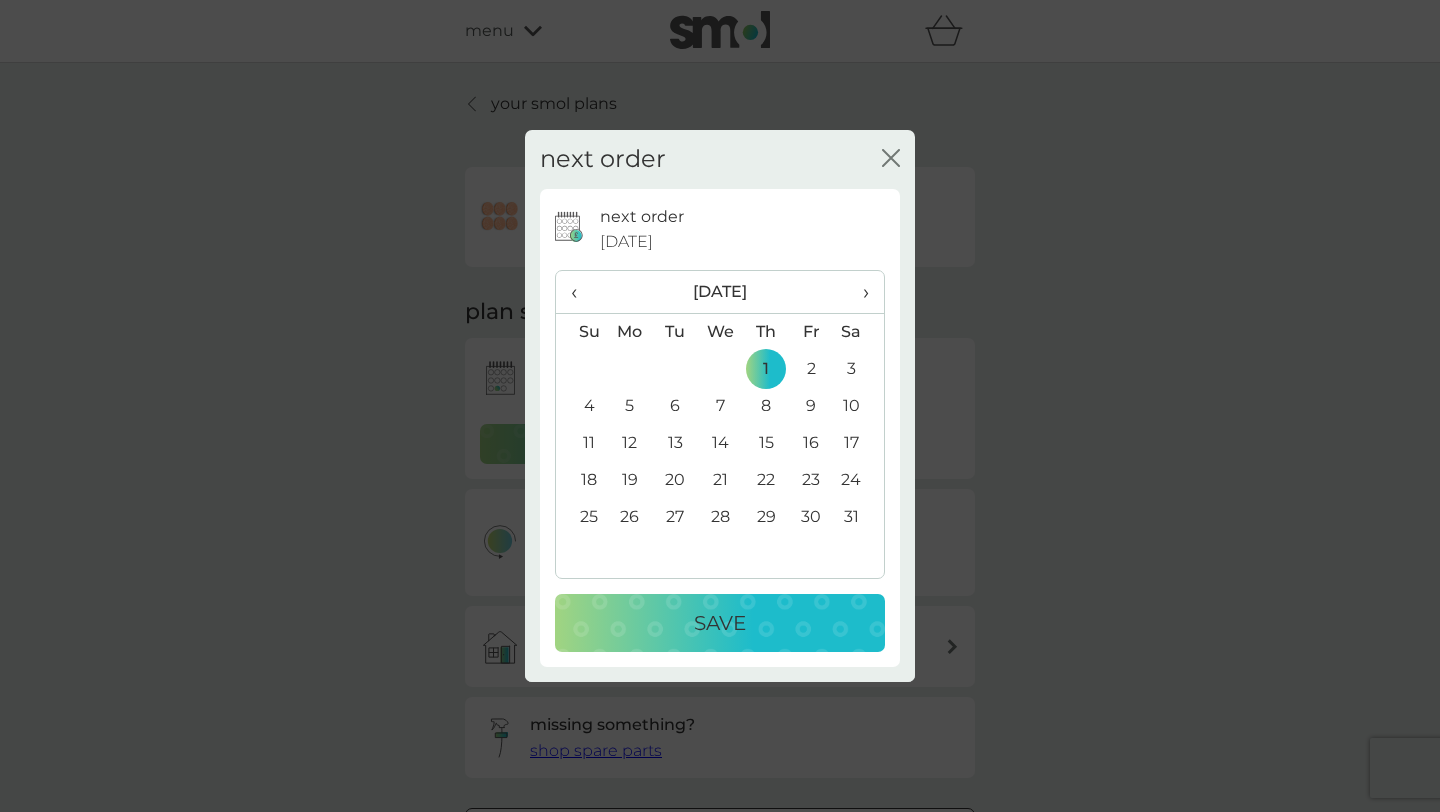 click on "Save" at bounding box center [720, 623] 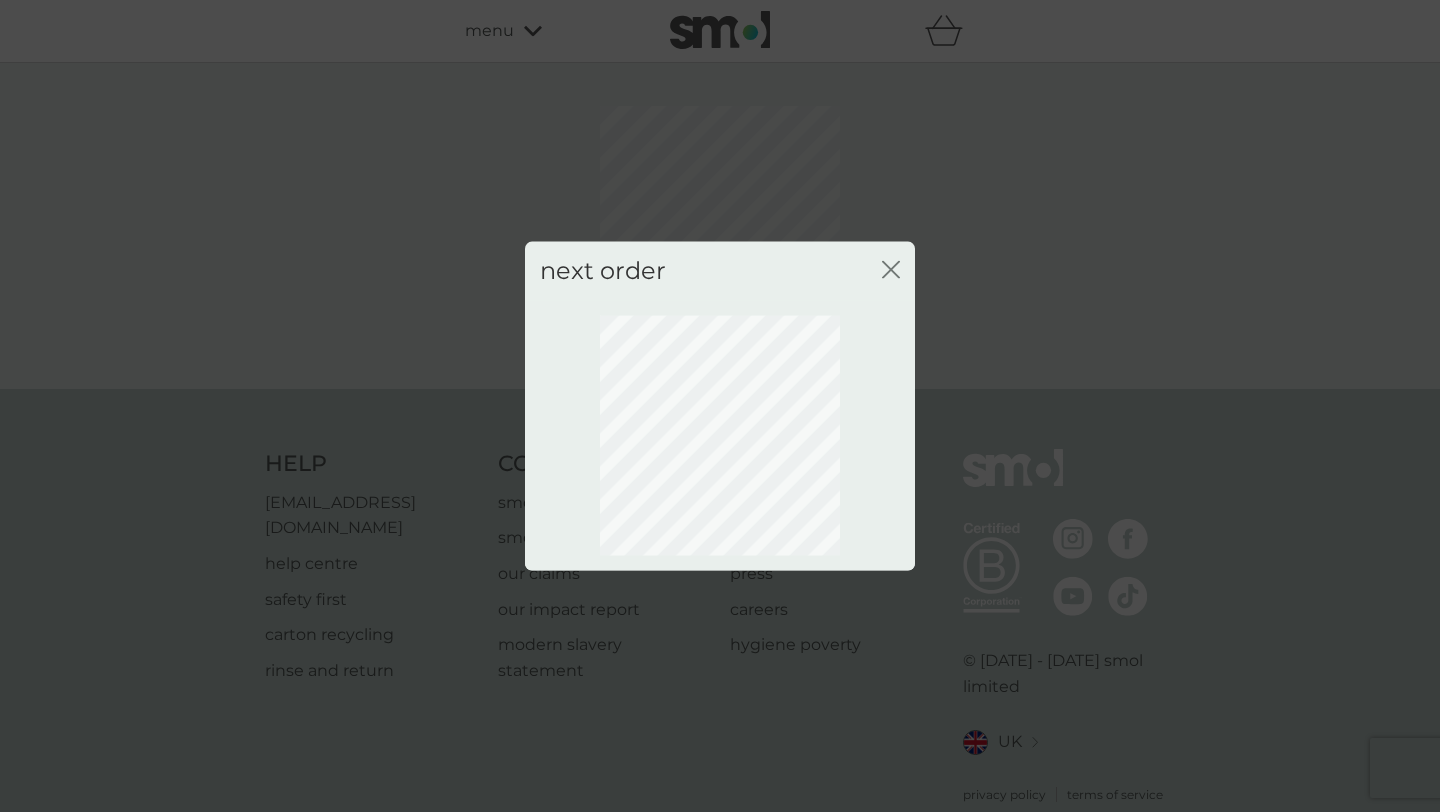 click 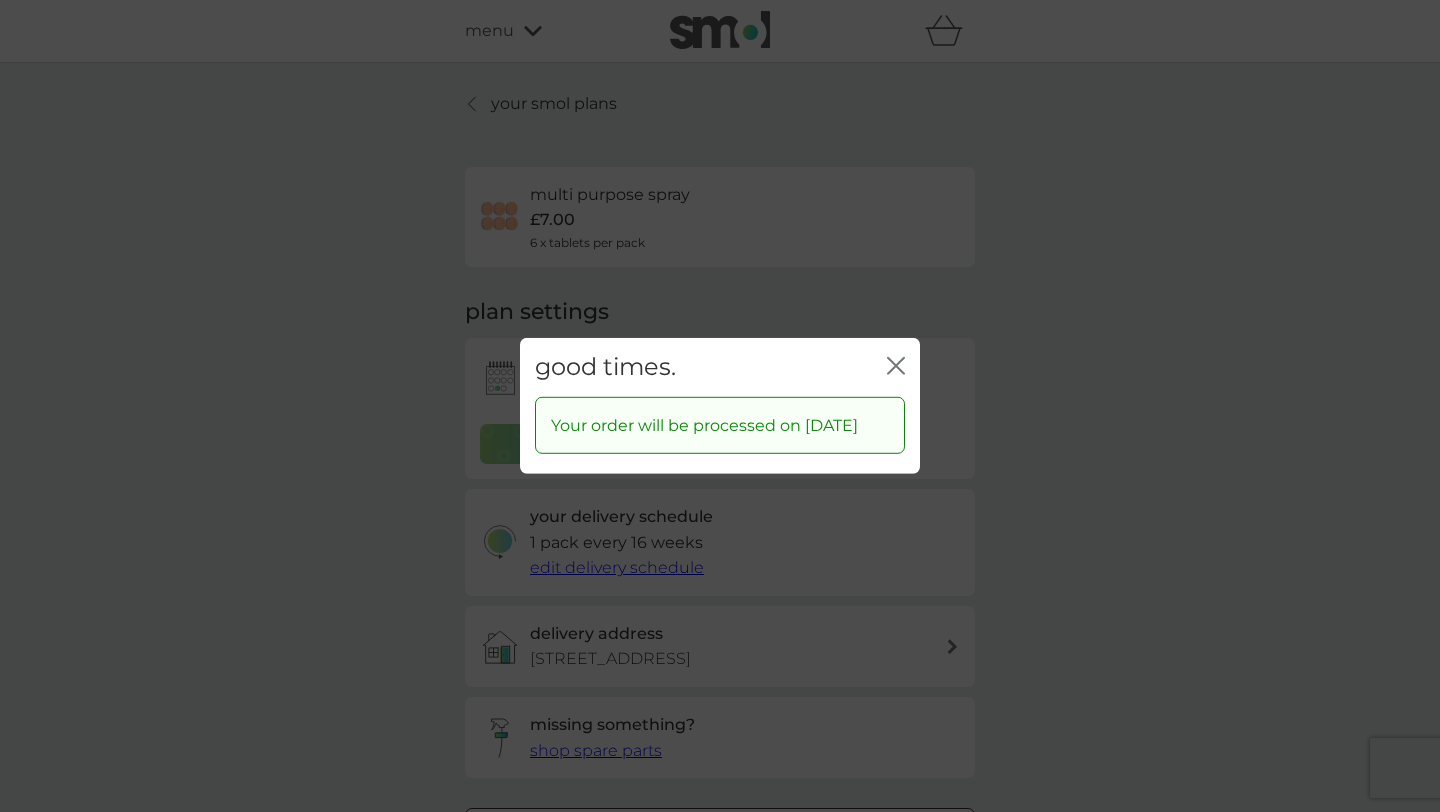 click 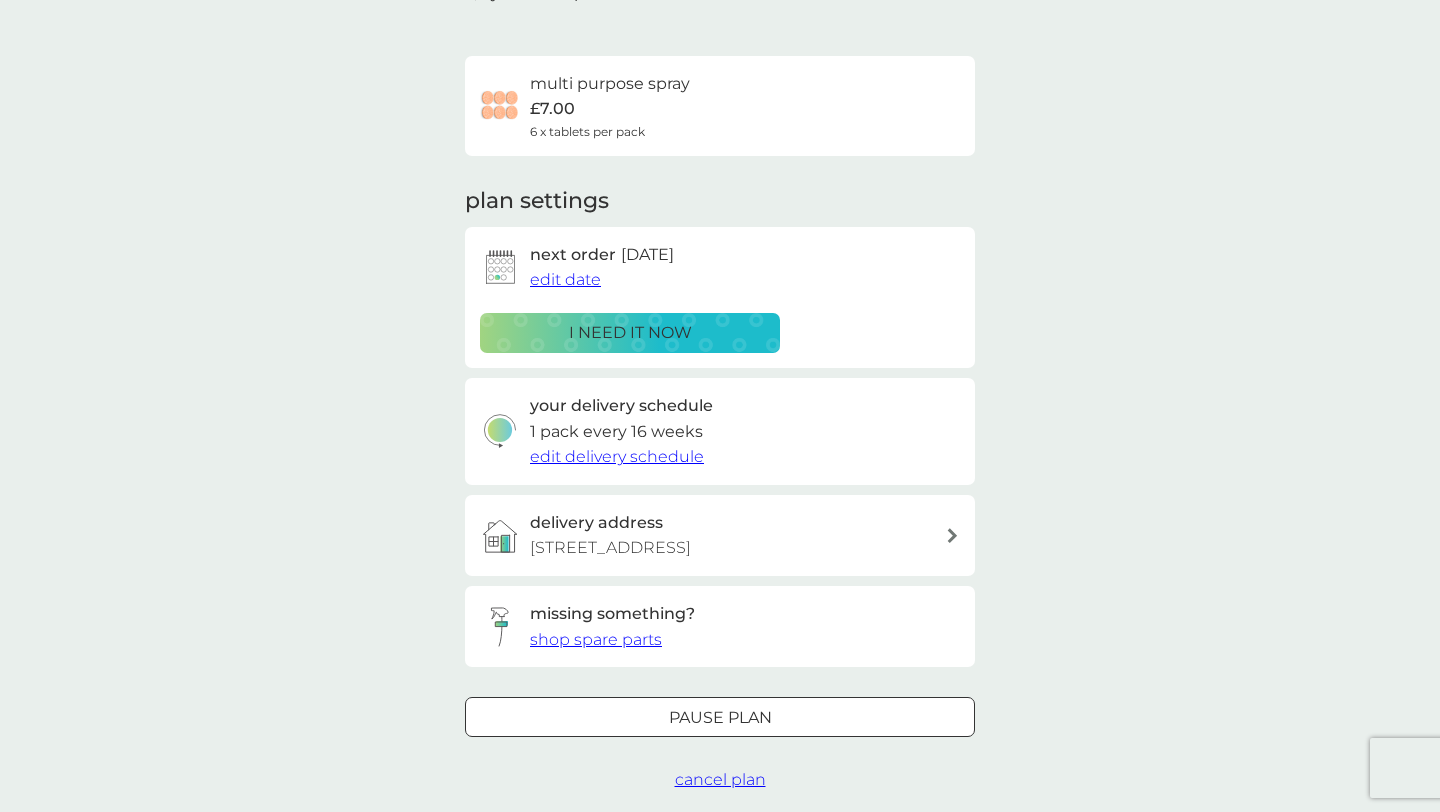 scroll, scrollTop: 0, scrollLeft: 0, axis: both 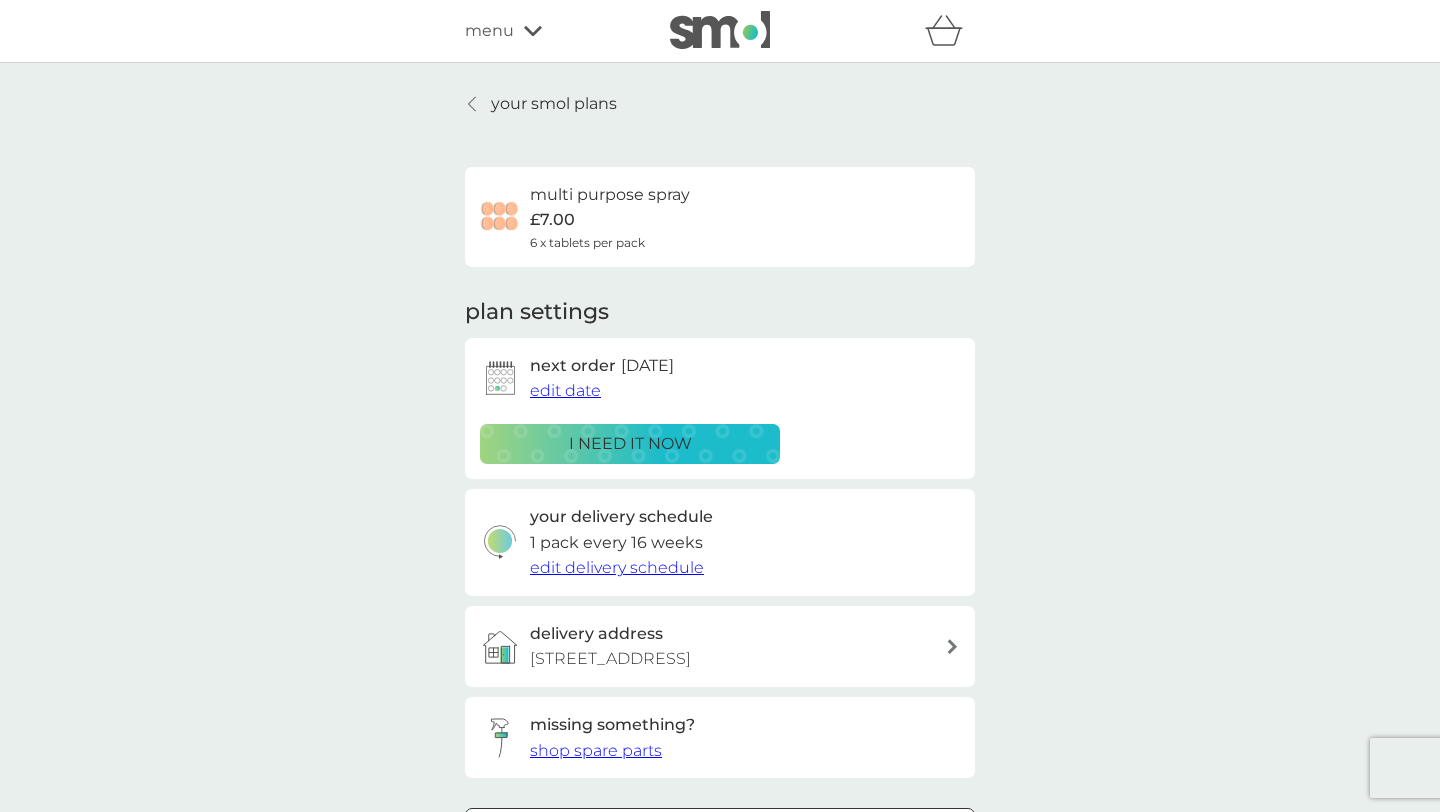 click on "your smol plans" at bounding box center [554, 104] 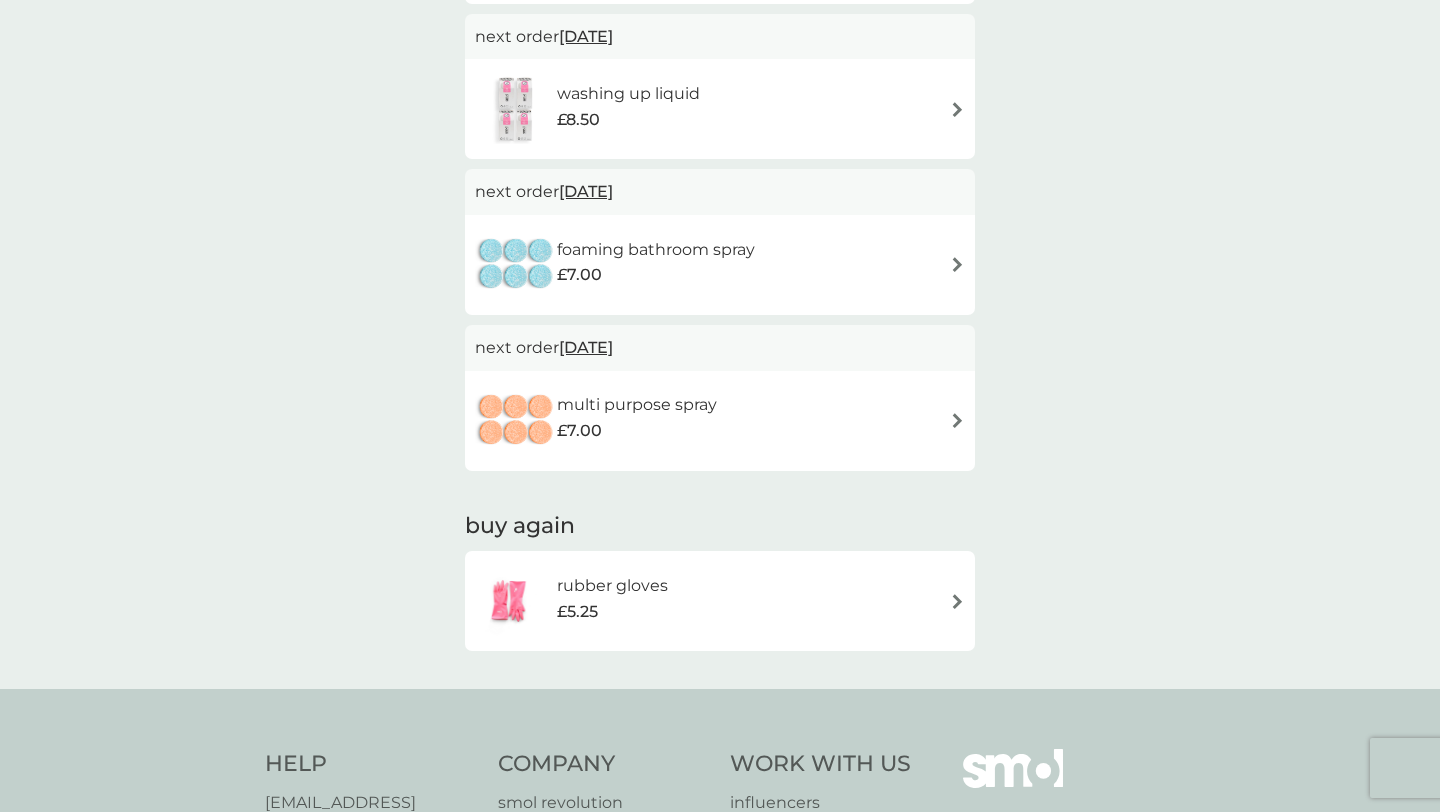 scroll, scrollTop: 441, scrollLeft: 0, axis: vertical 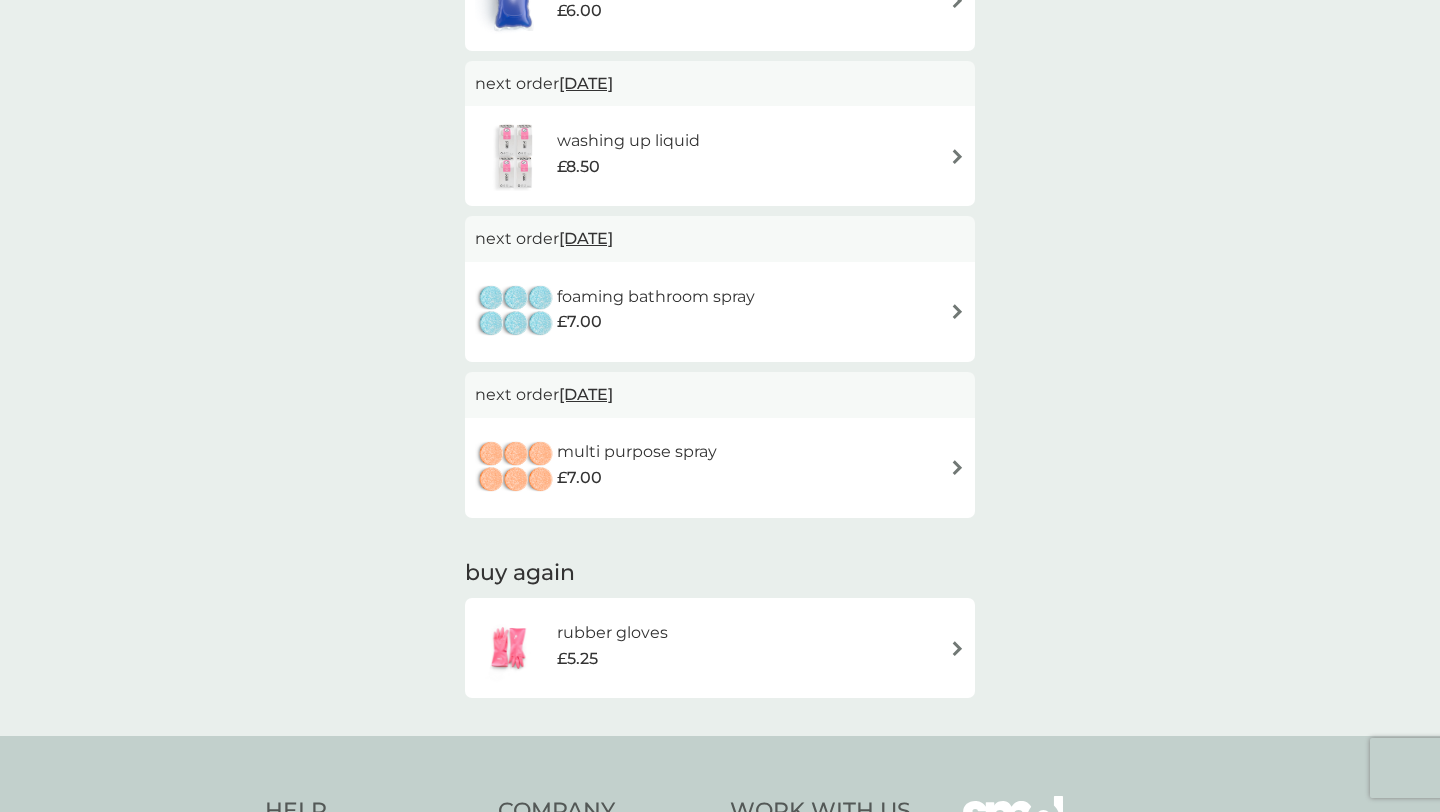 click at bounding box center [957, 311] 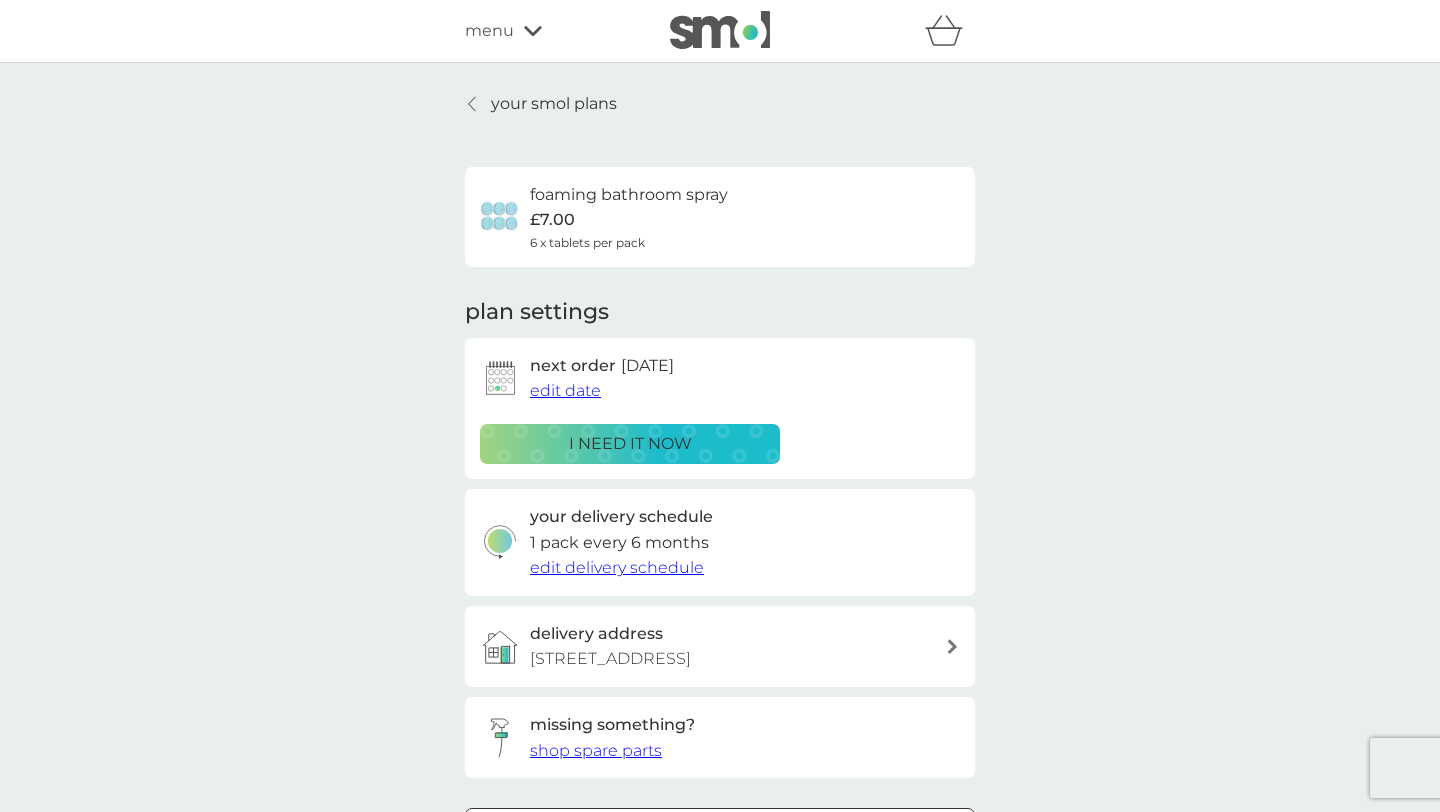 click on "edit date" at bounding box center (565, 390) 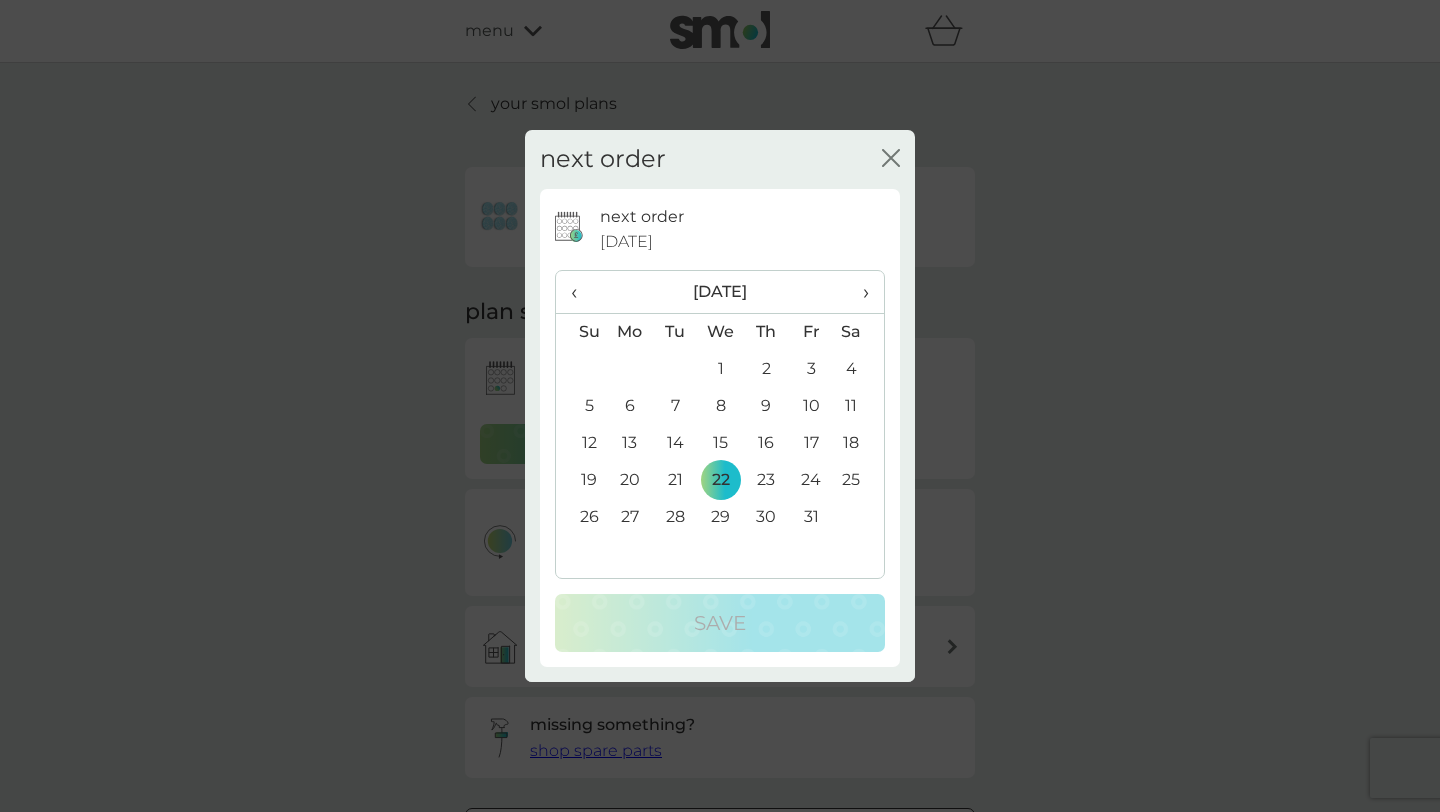 click on "›" at bounding box center (859, 292) 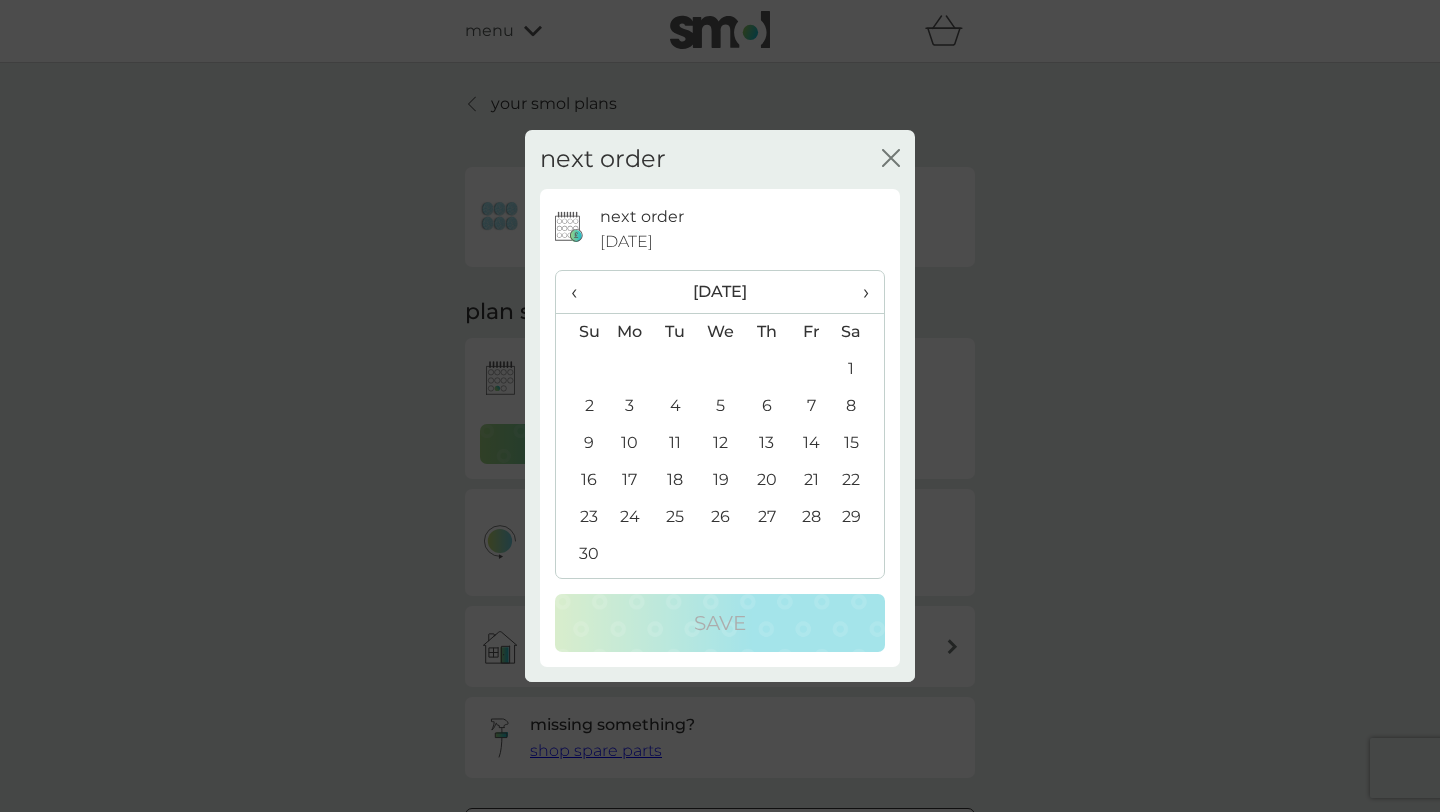 click on "›" at bounding box center [859, 292] 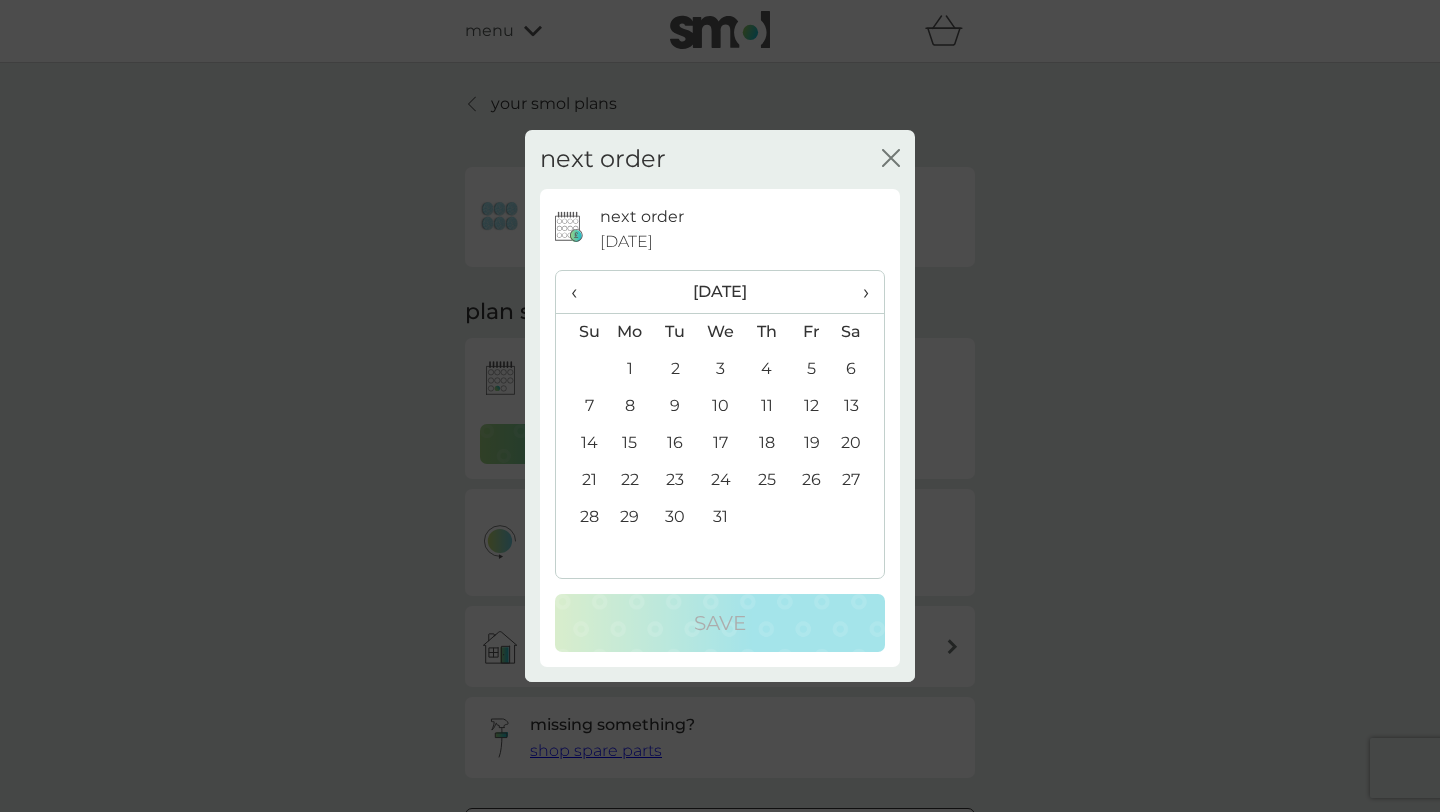 click on "›" at bounding box center [859, 292] 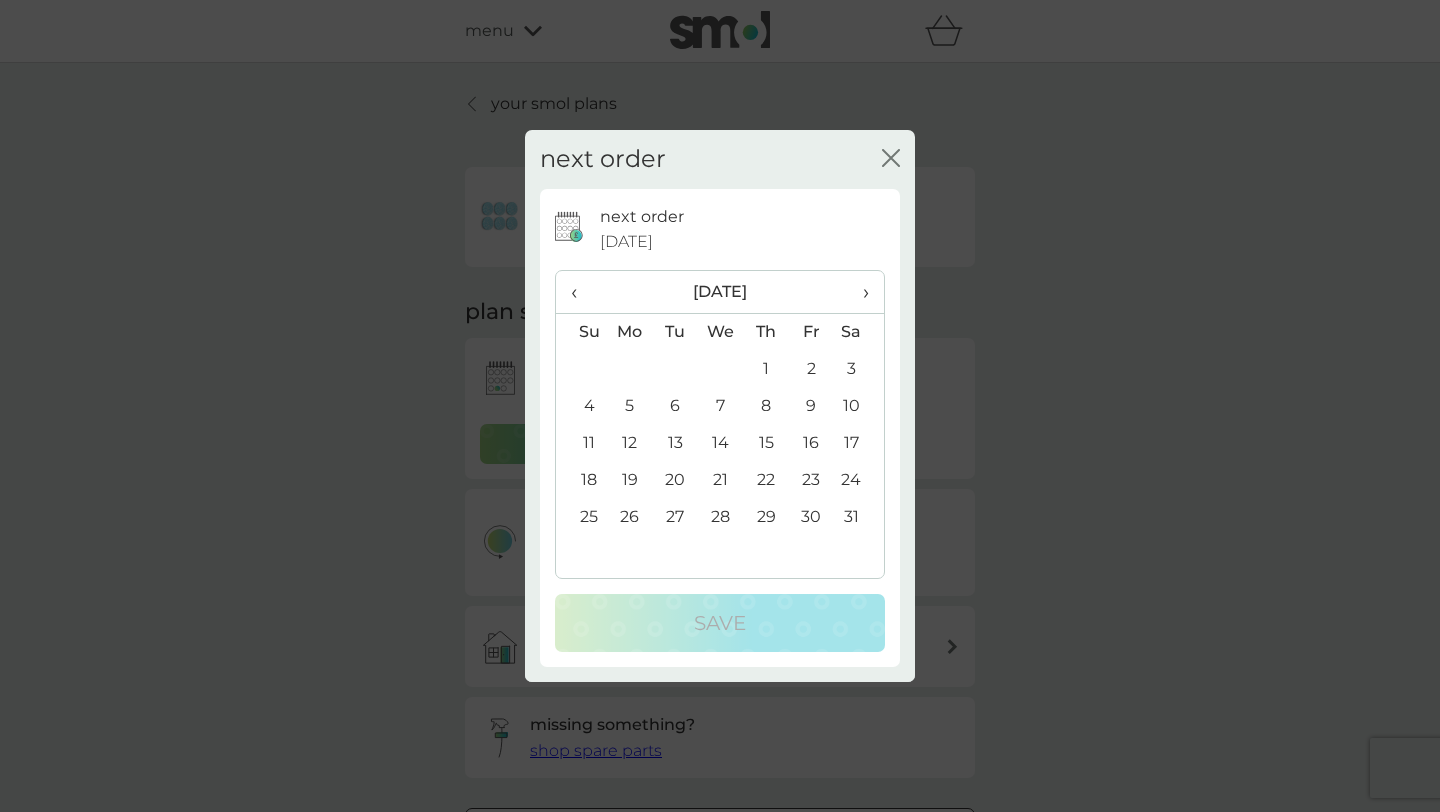 click on "1" at bounding box center (766, 369) 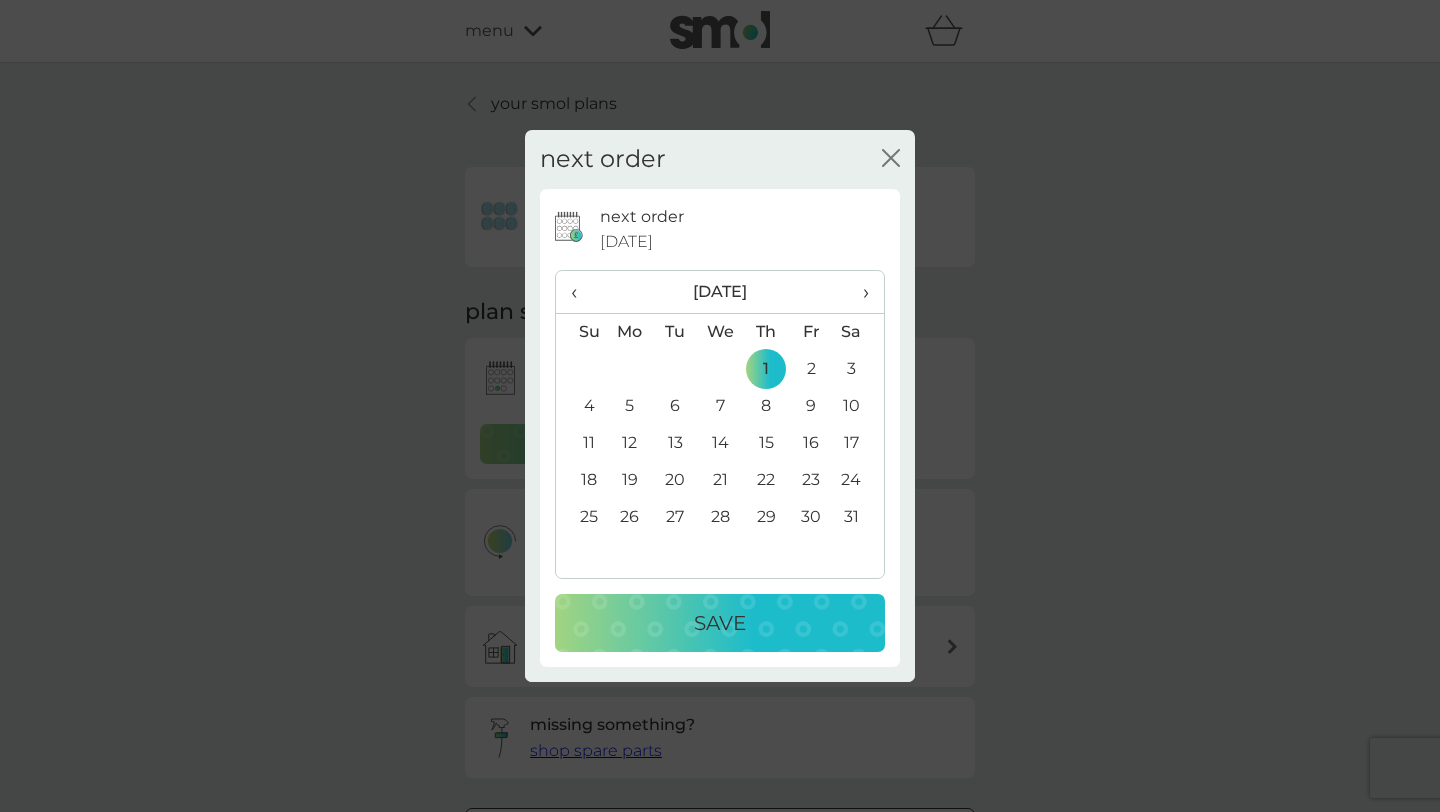 click on "Save" at bounding box center (720, 623) 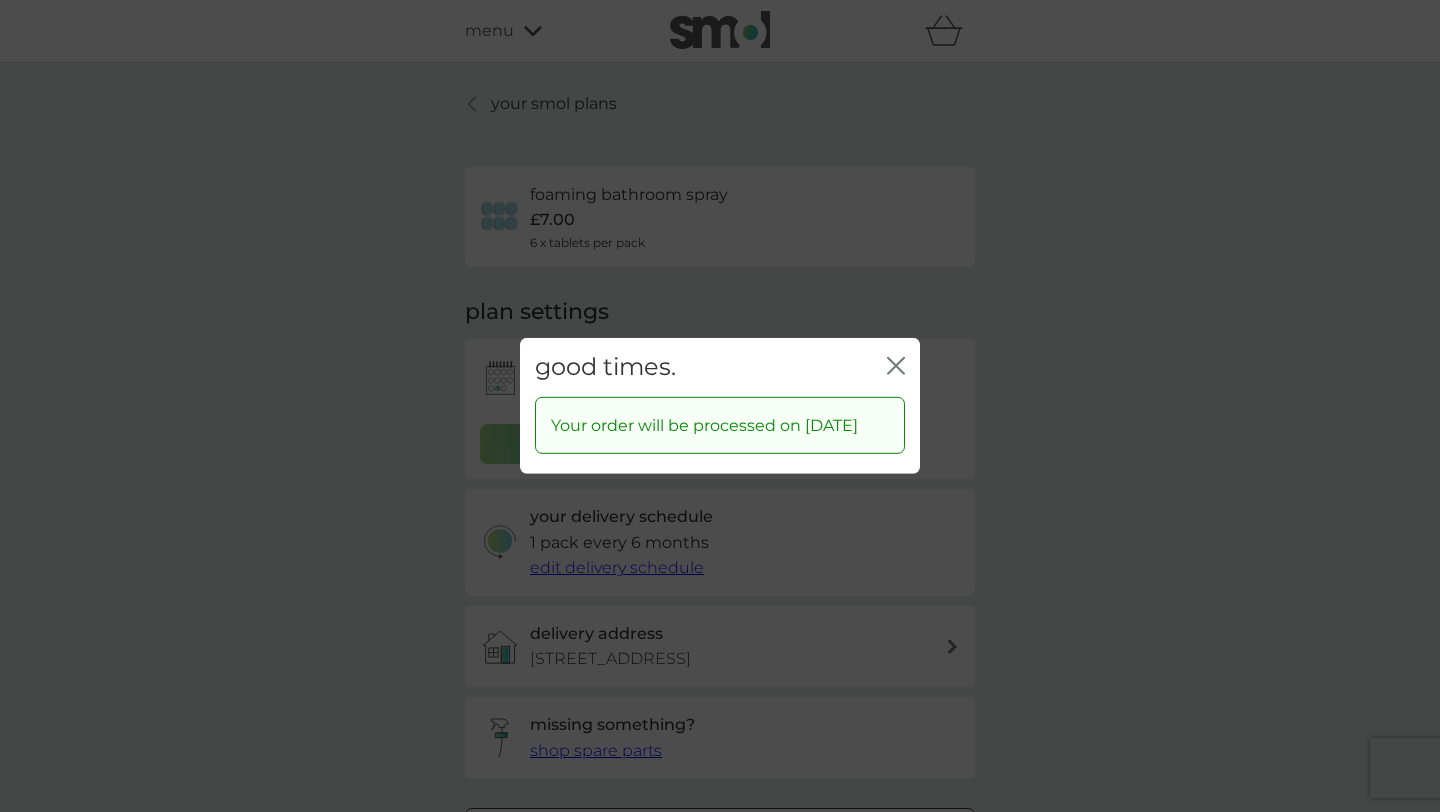 click 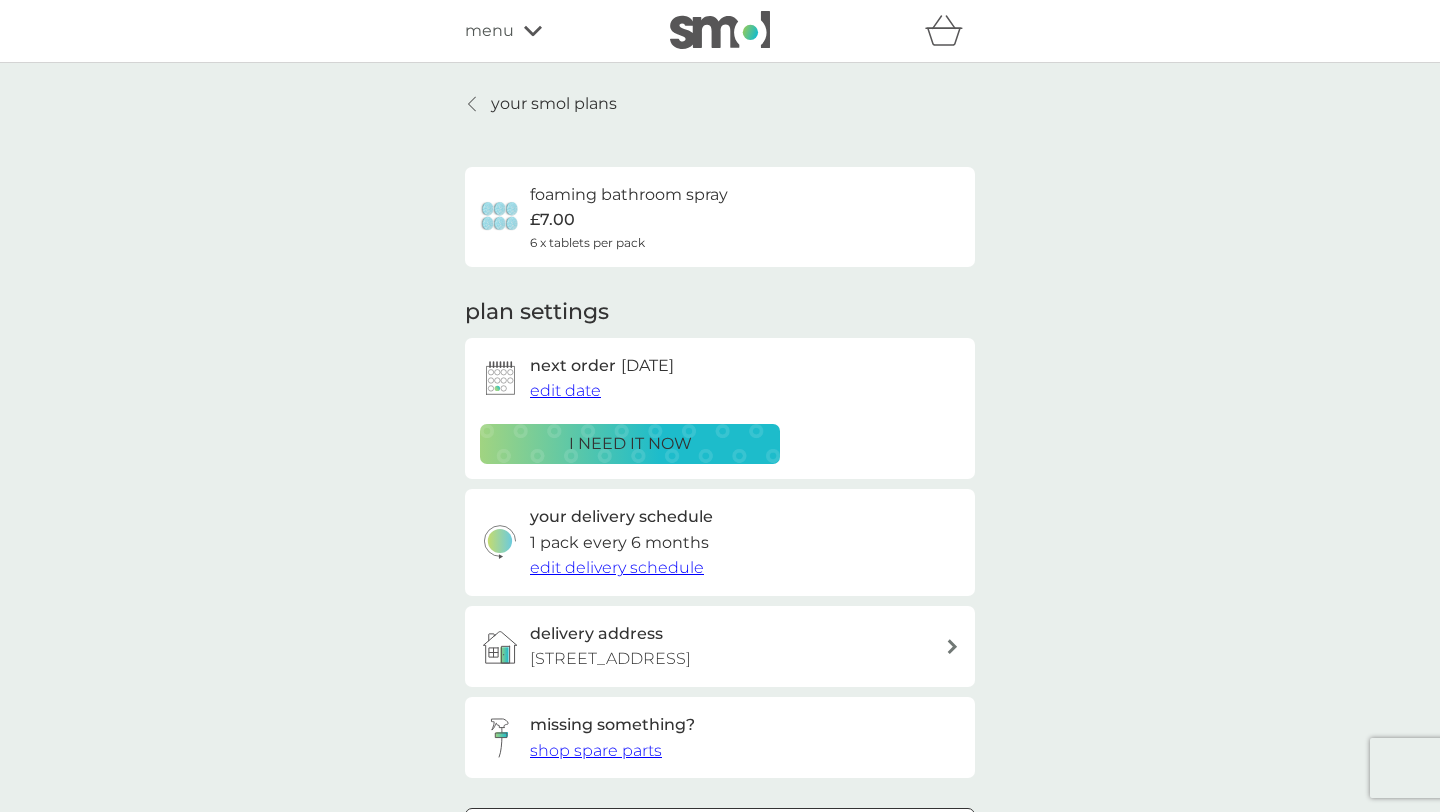 click on "your smol plans" at bounding box center [554, 104] 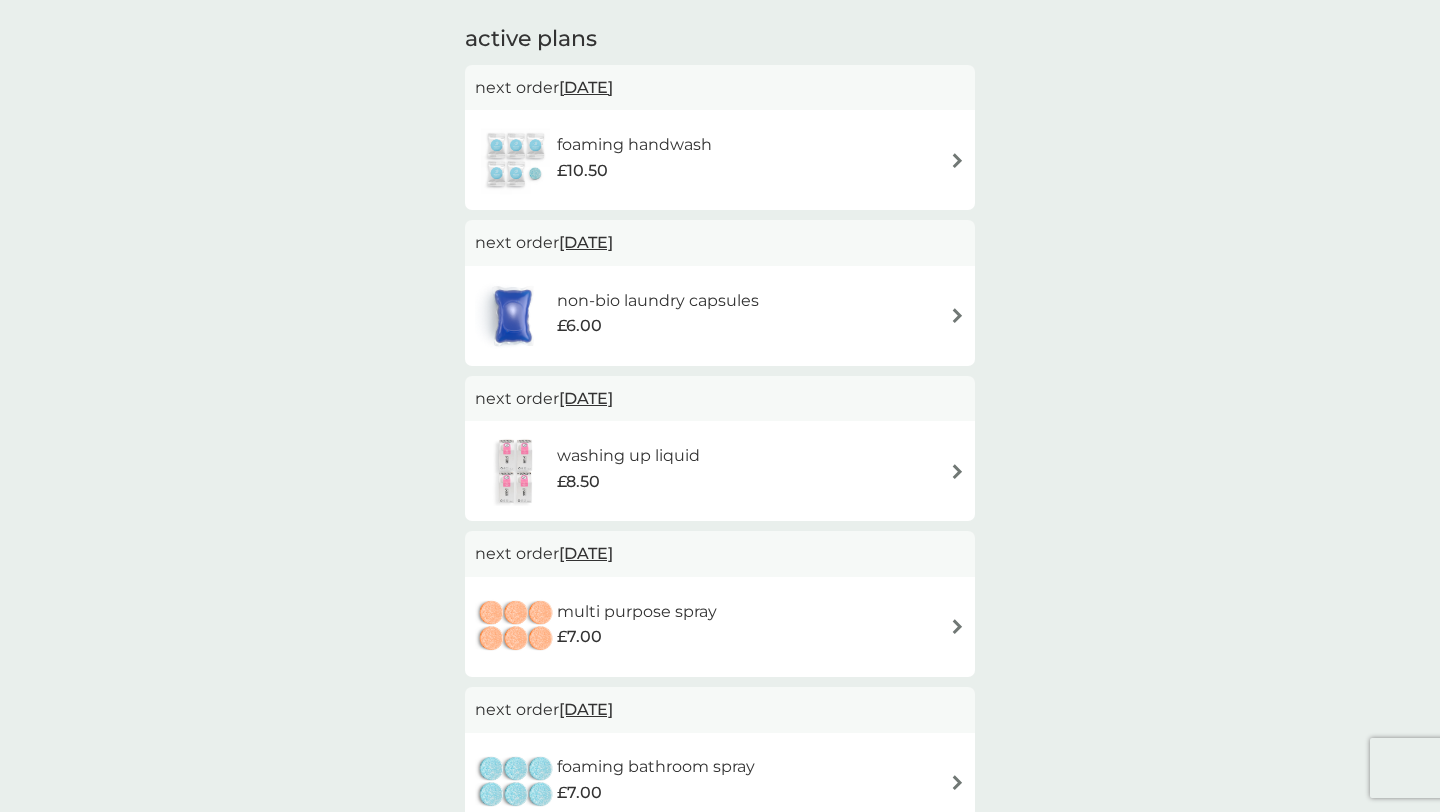 scroll, scrollTop: 136, scrollLeft: 0, axis: vertical 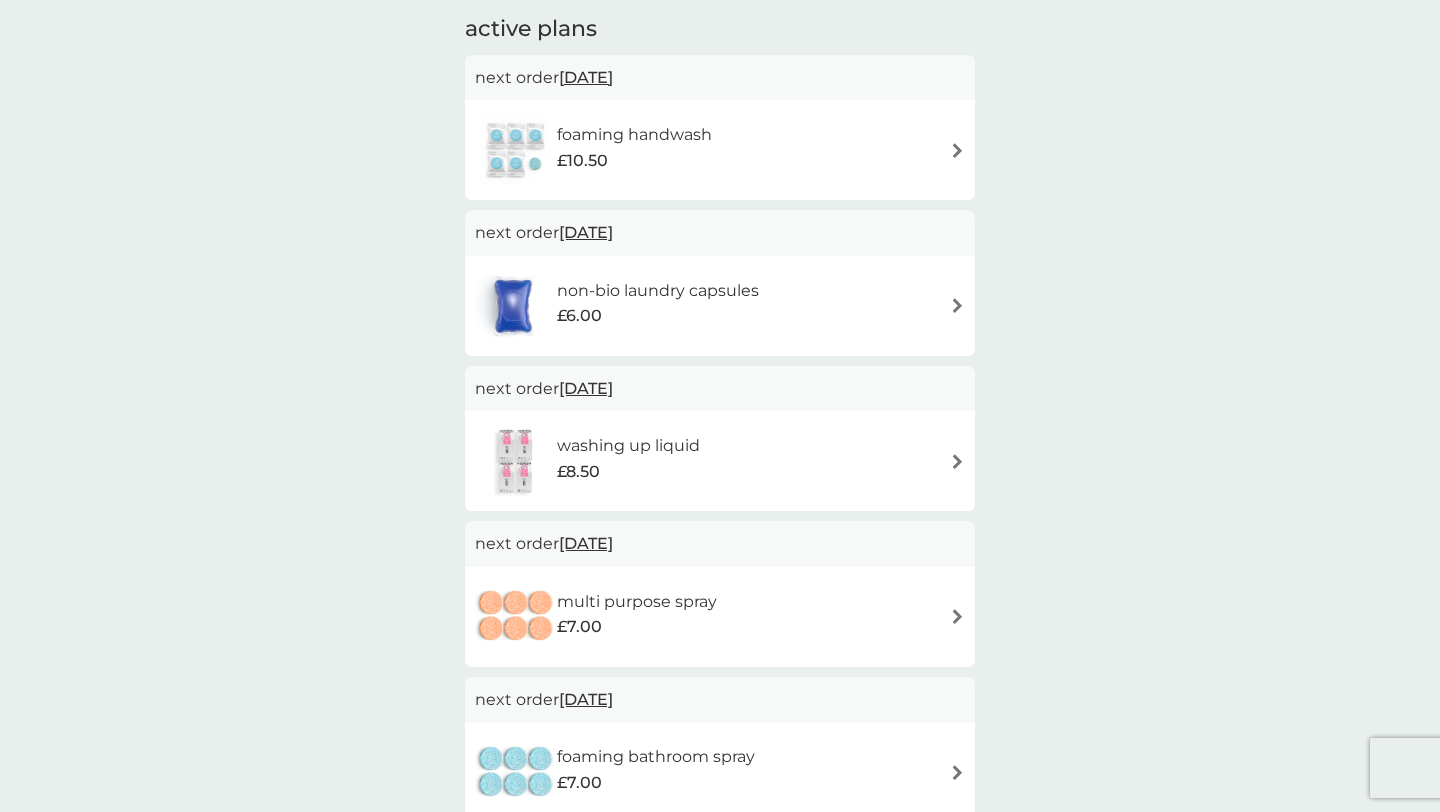 click at bounding box center [957, 150] 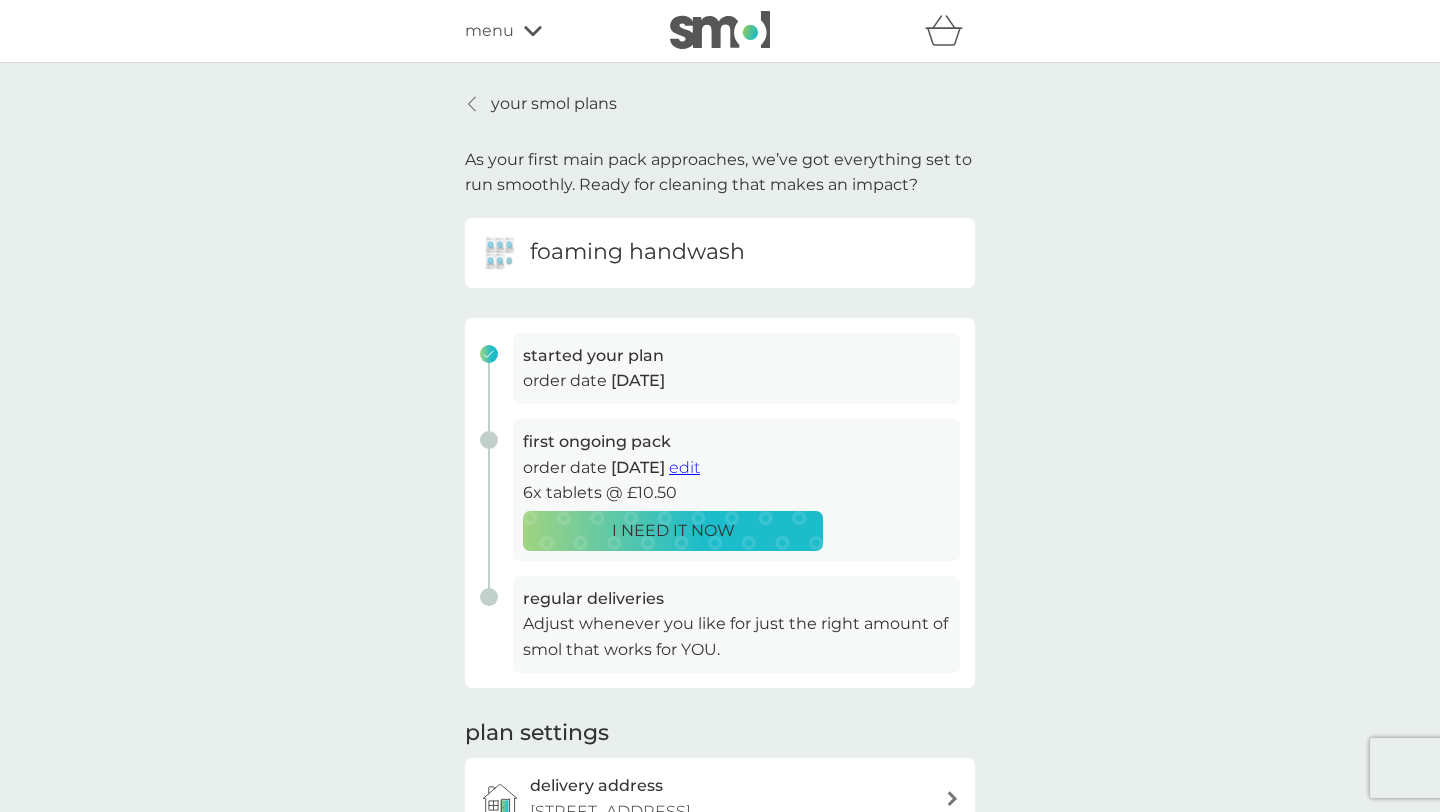 click on "edit" at bounding box center (684, 467) 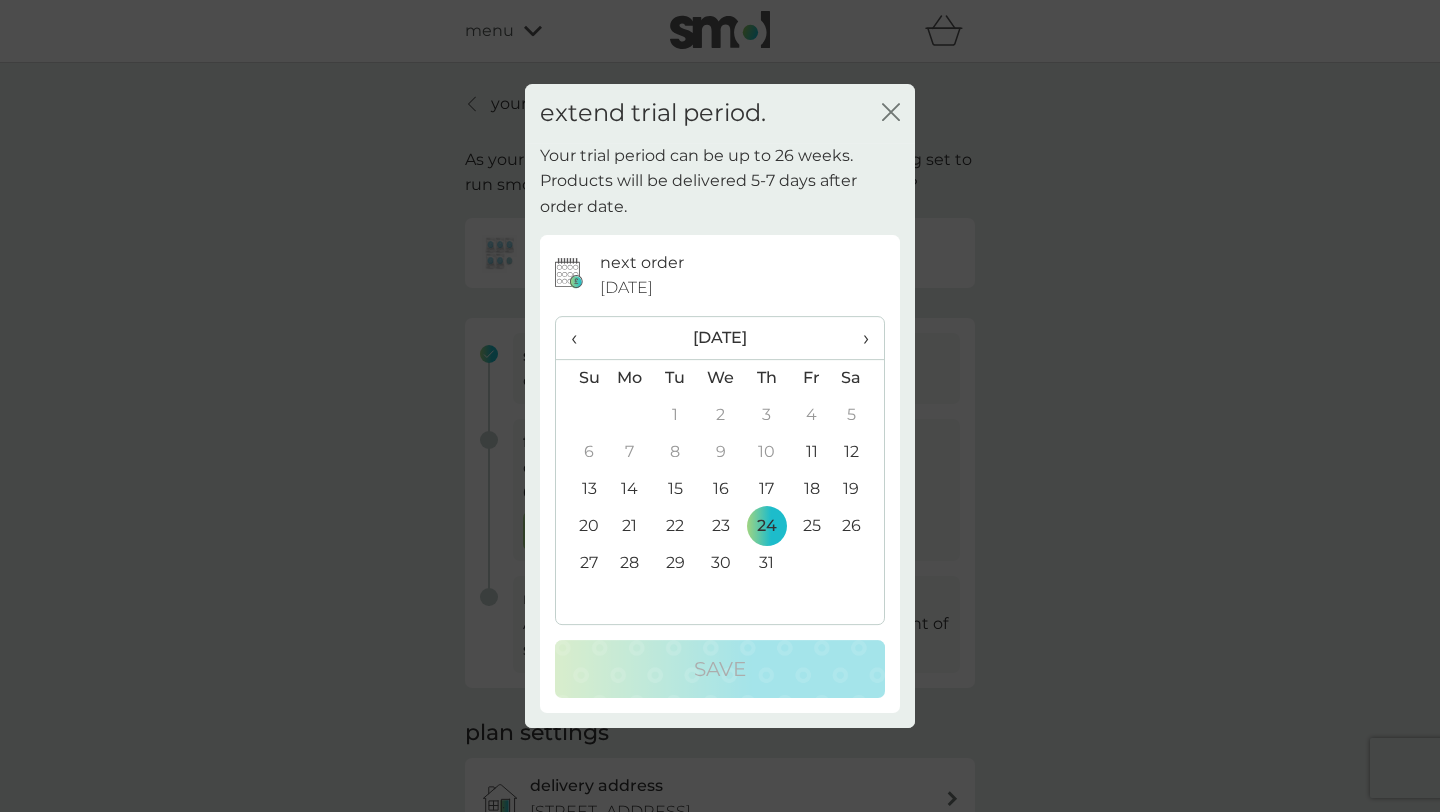 click on "›" at bounding box center (859, 338) 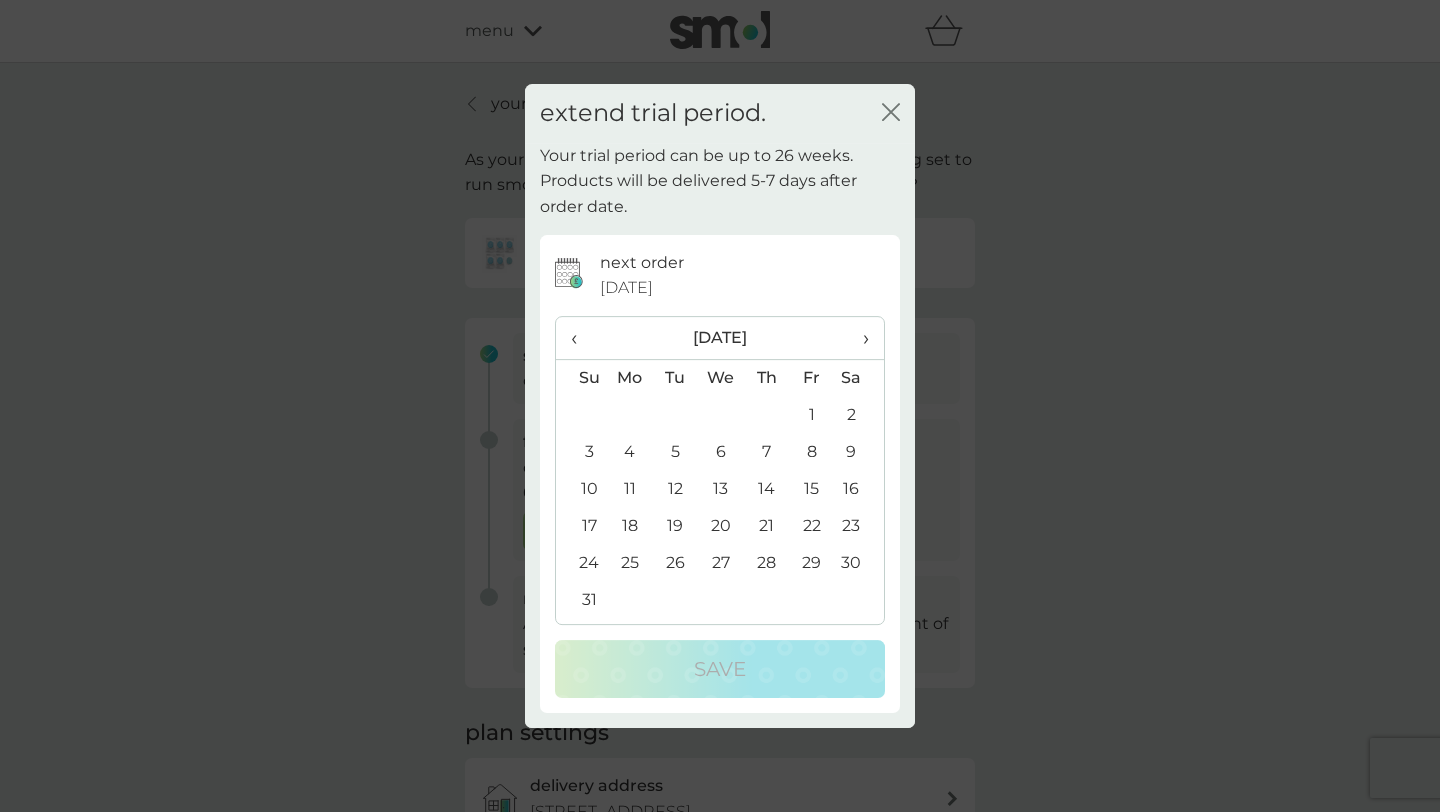click on "20" at bounding box center [721, 526] 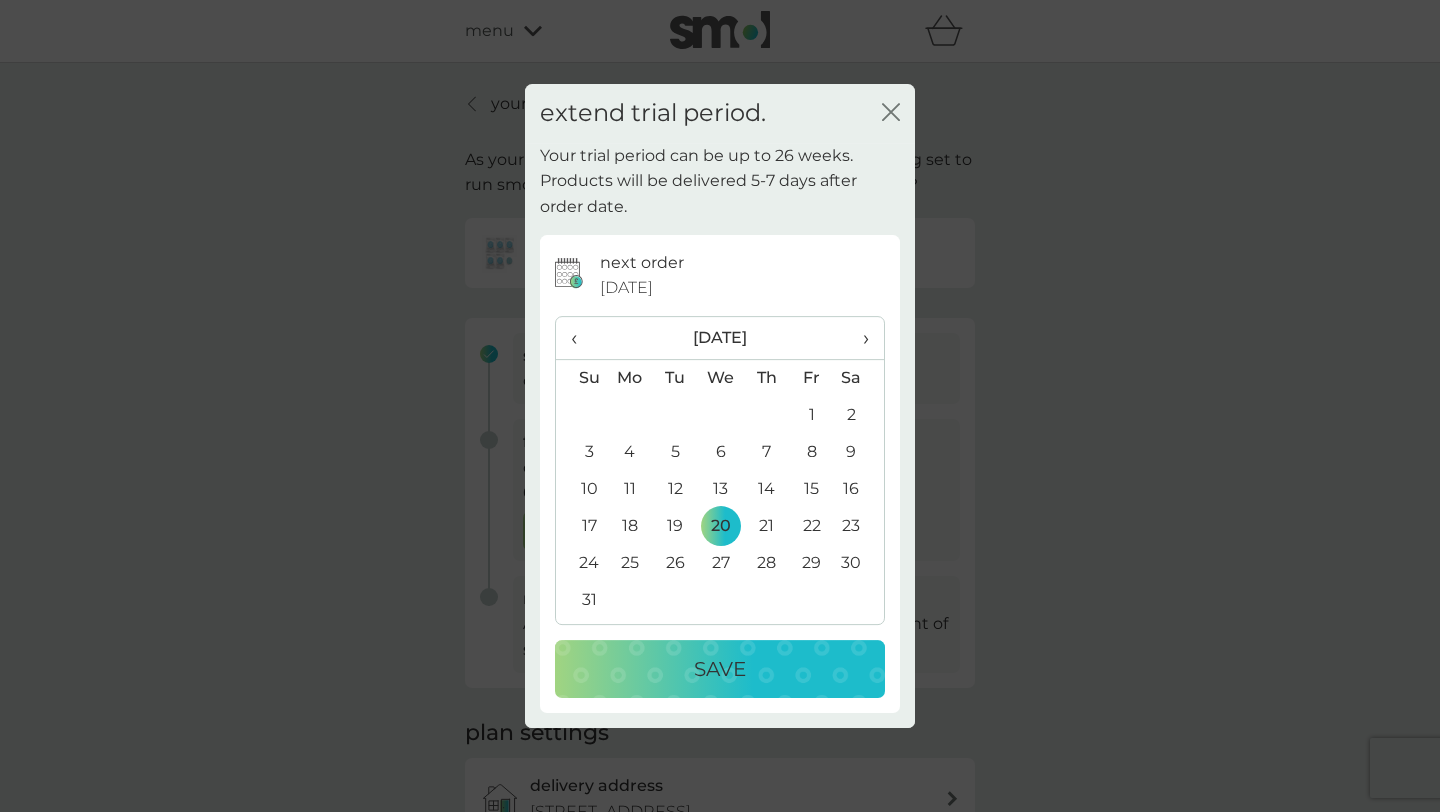 click on "Save" at bounding box center (720, 669) 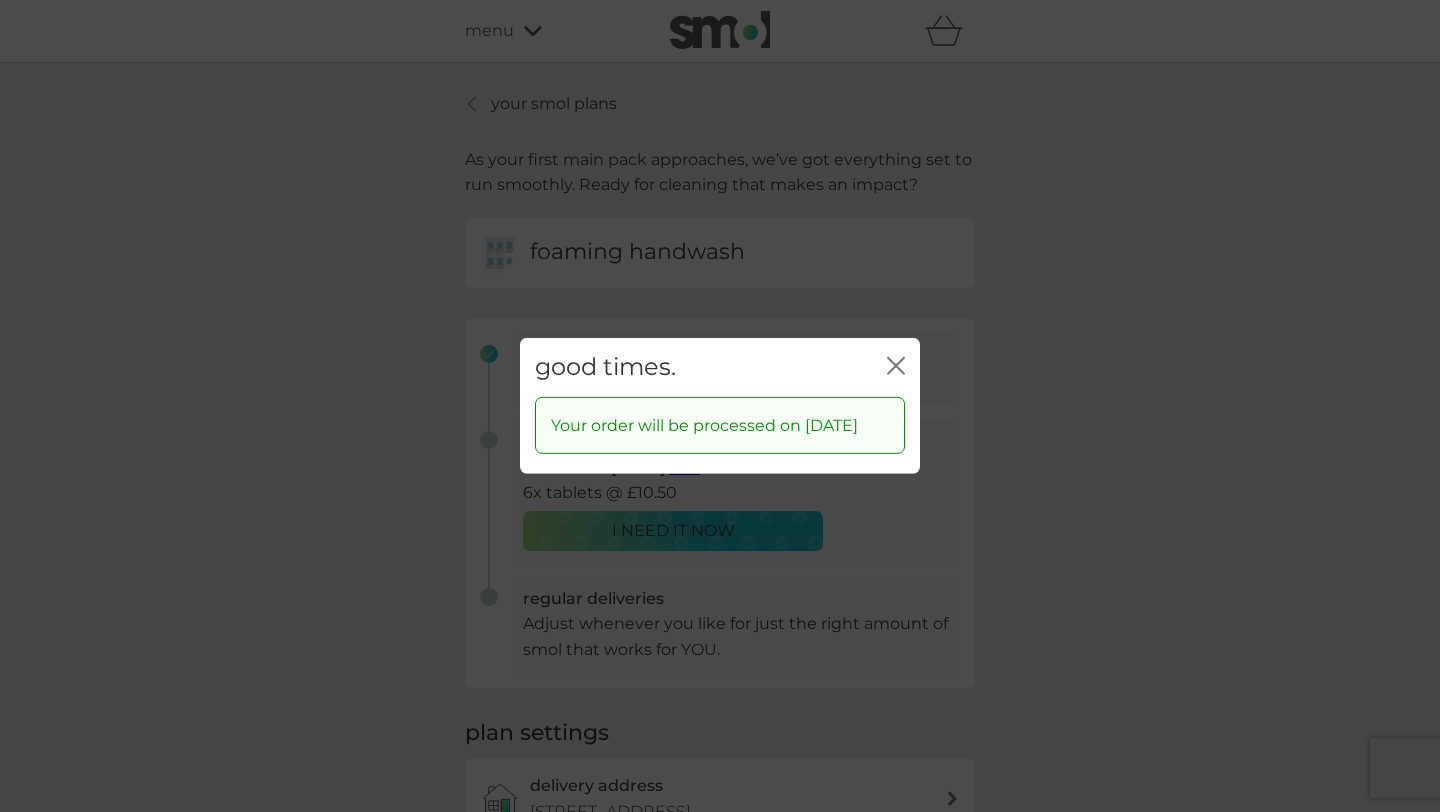 click 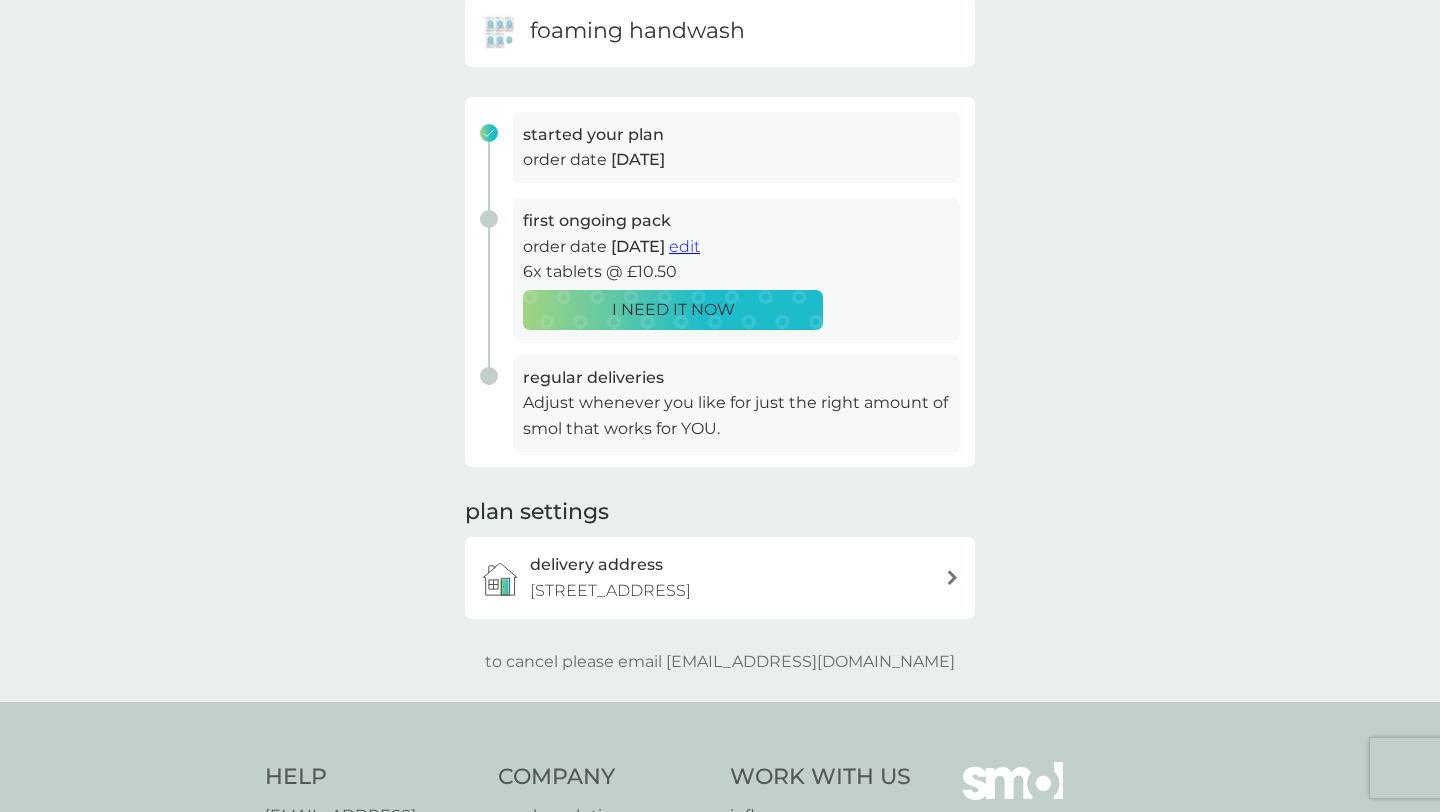 scroll, scrollTop: 0, scrollLeft: 0, axis: both 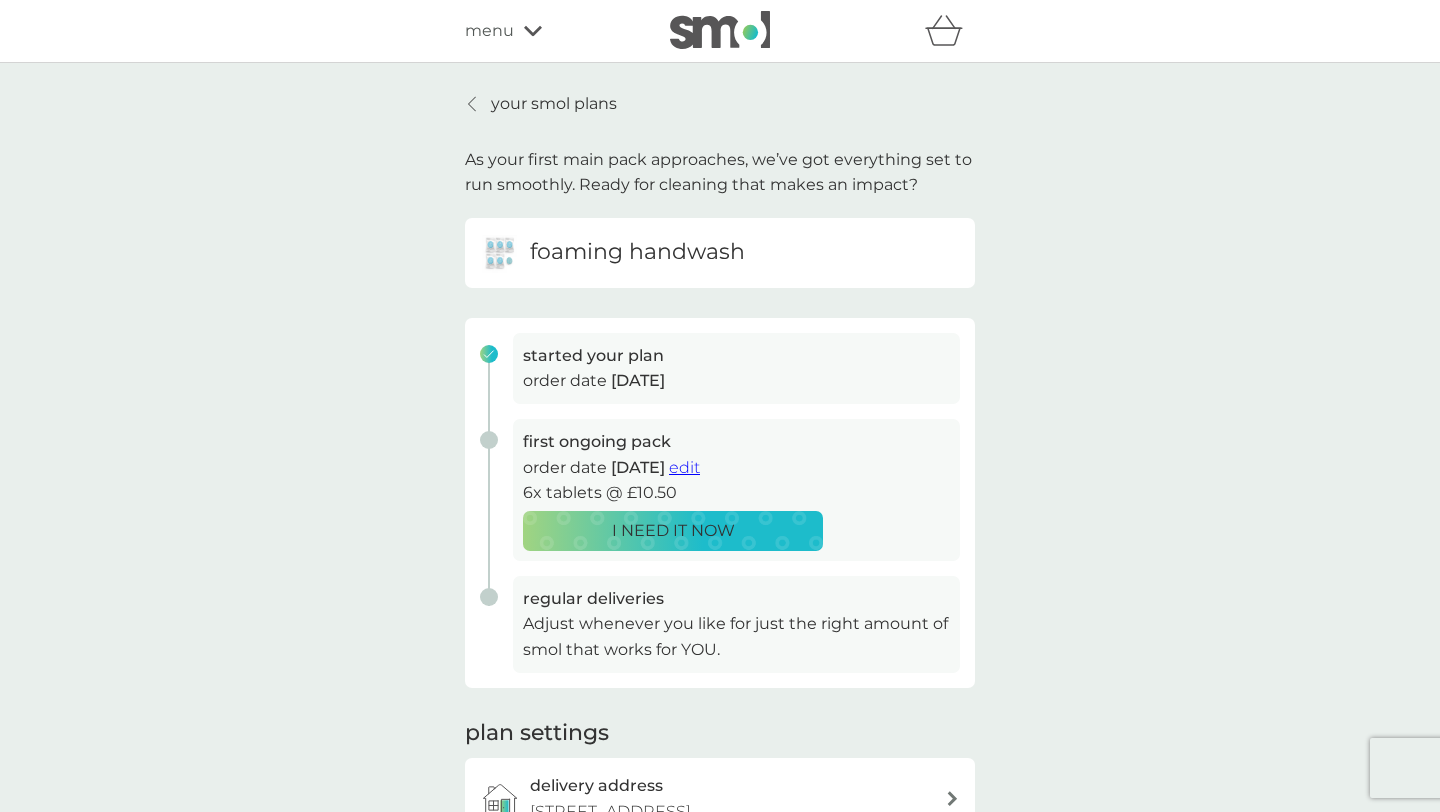click on "your smol plans" at bounding box center (554, 104) 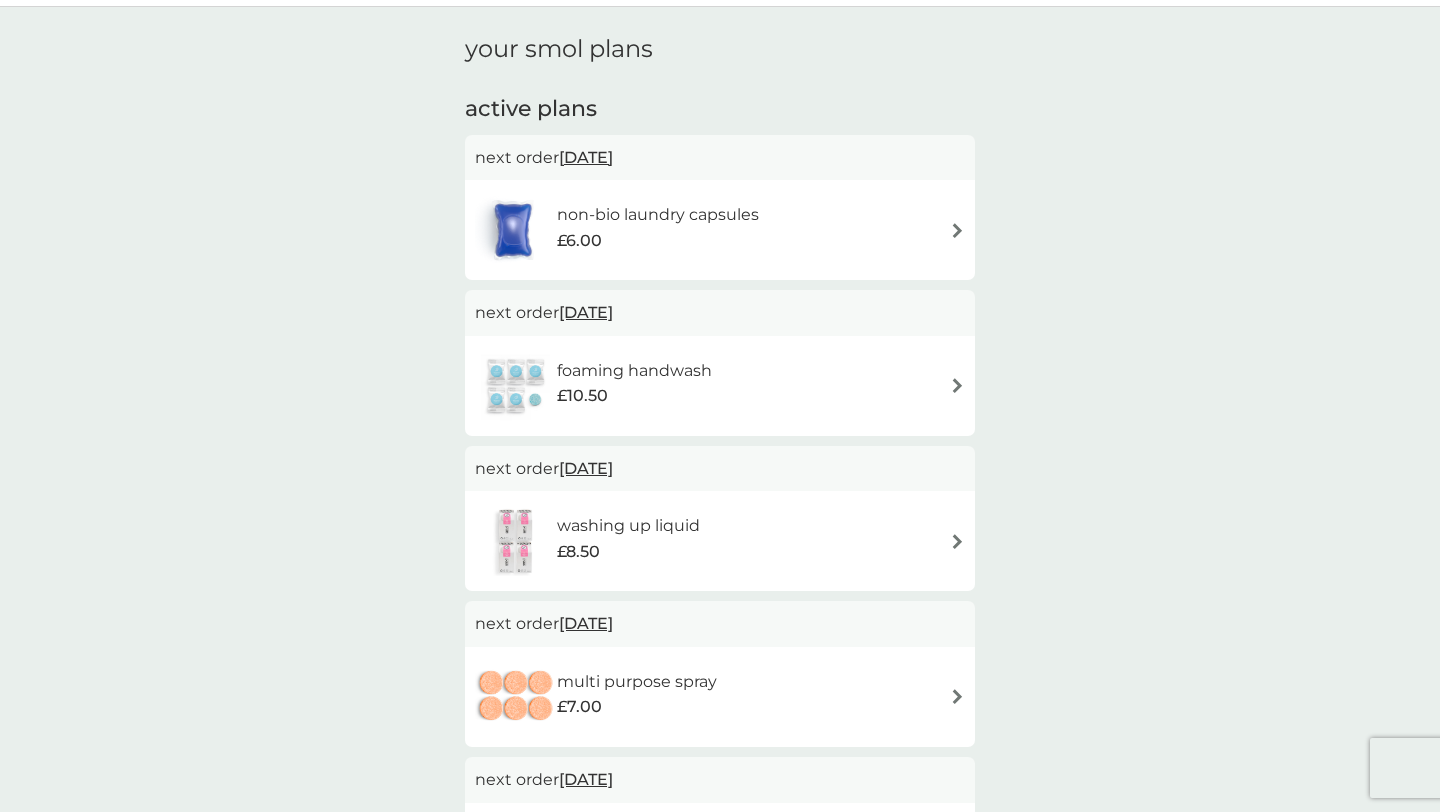 scroll, scrollTop: 0, scrollLeft: 0, axis: both 